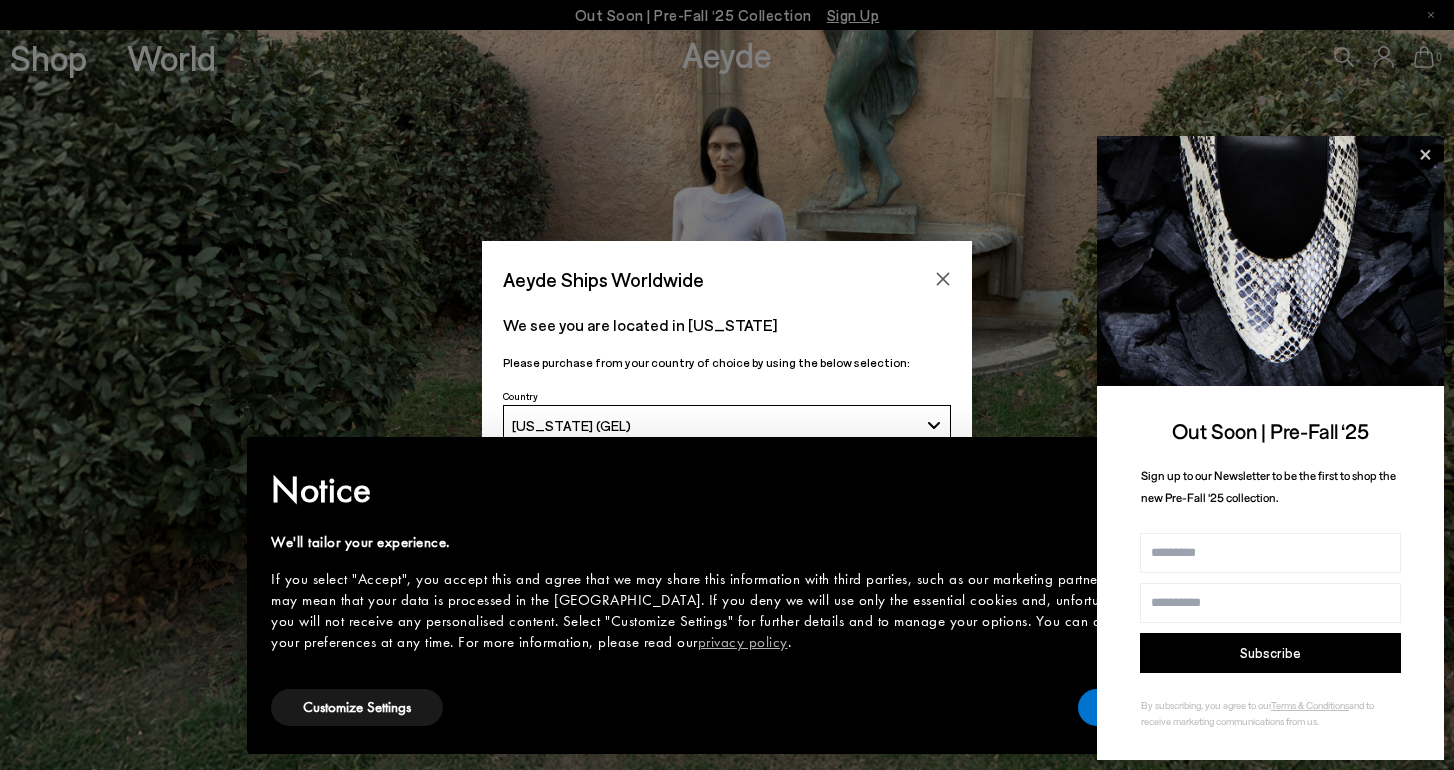 scroll, scrollTop: 0, scrollLeft: 0, axis: both 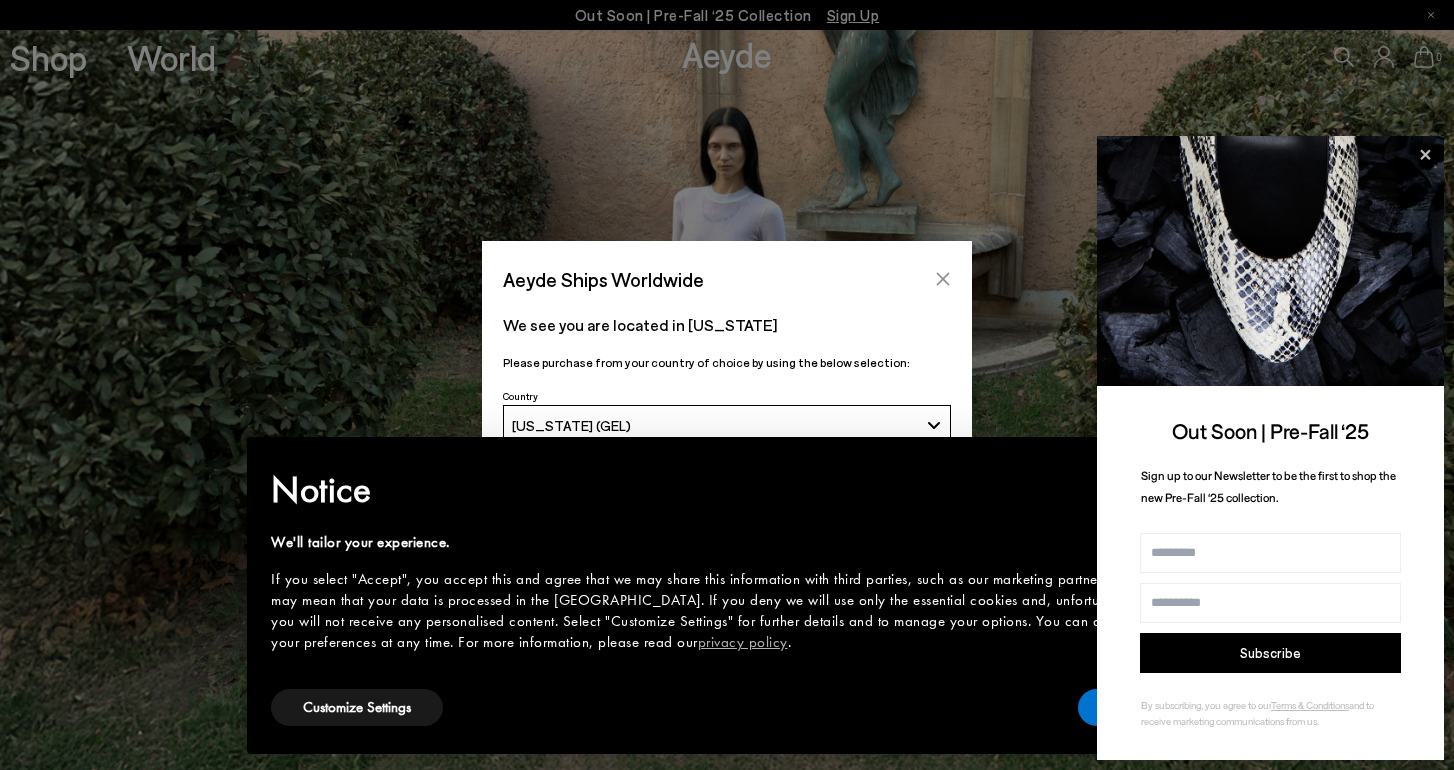 click 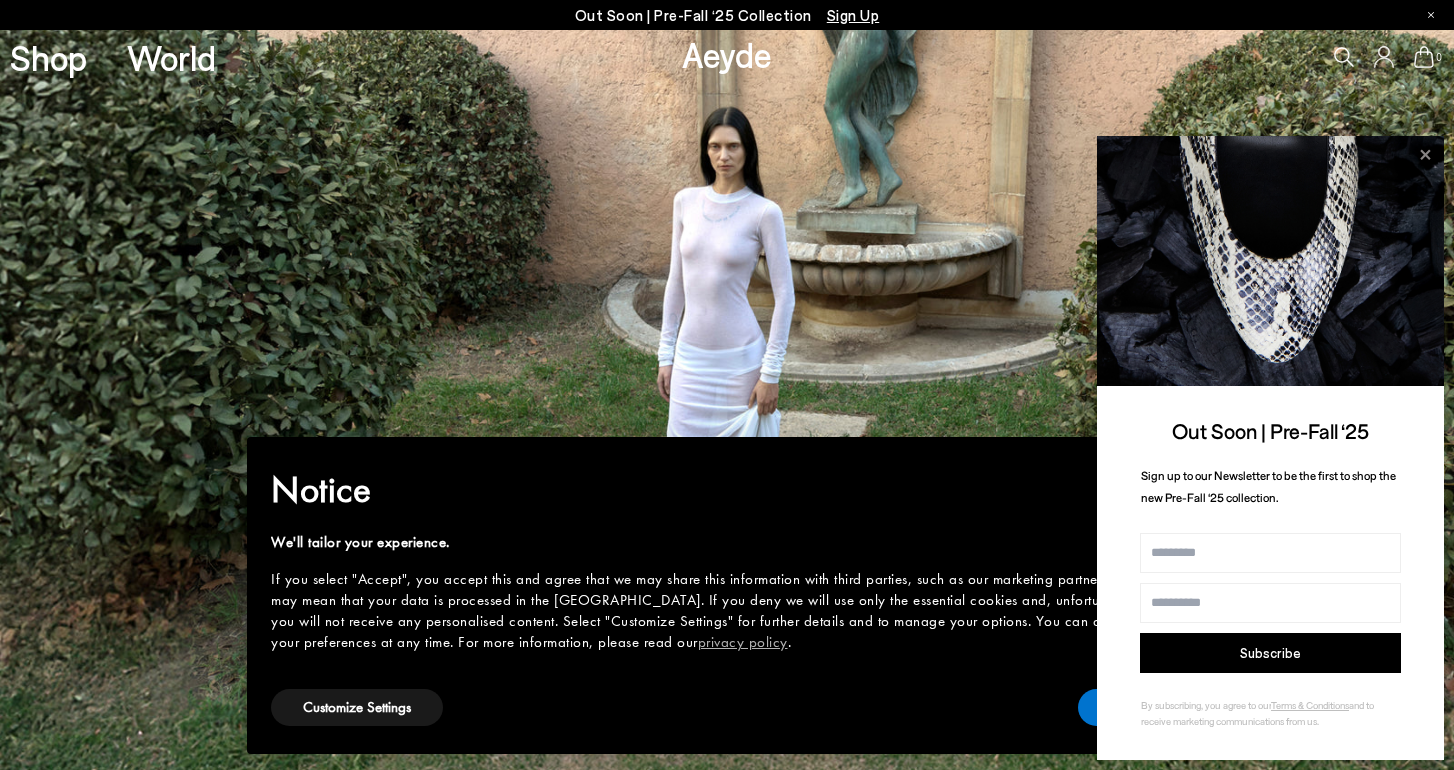 click 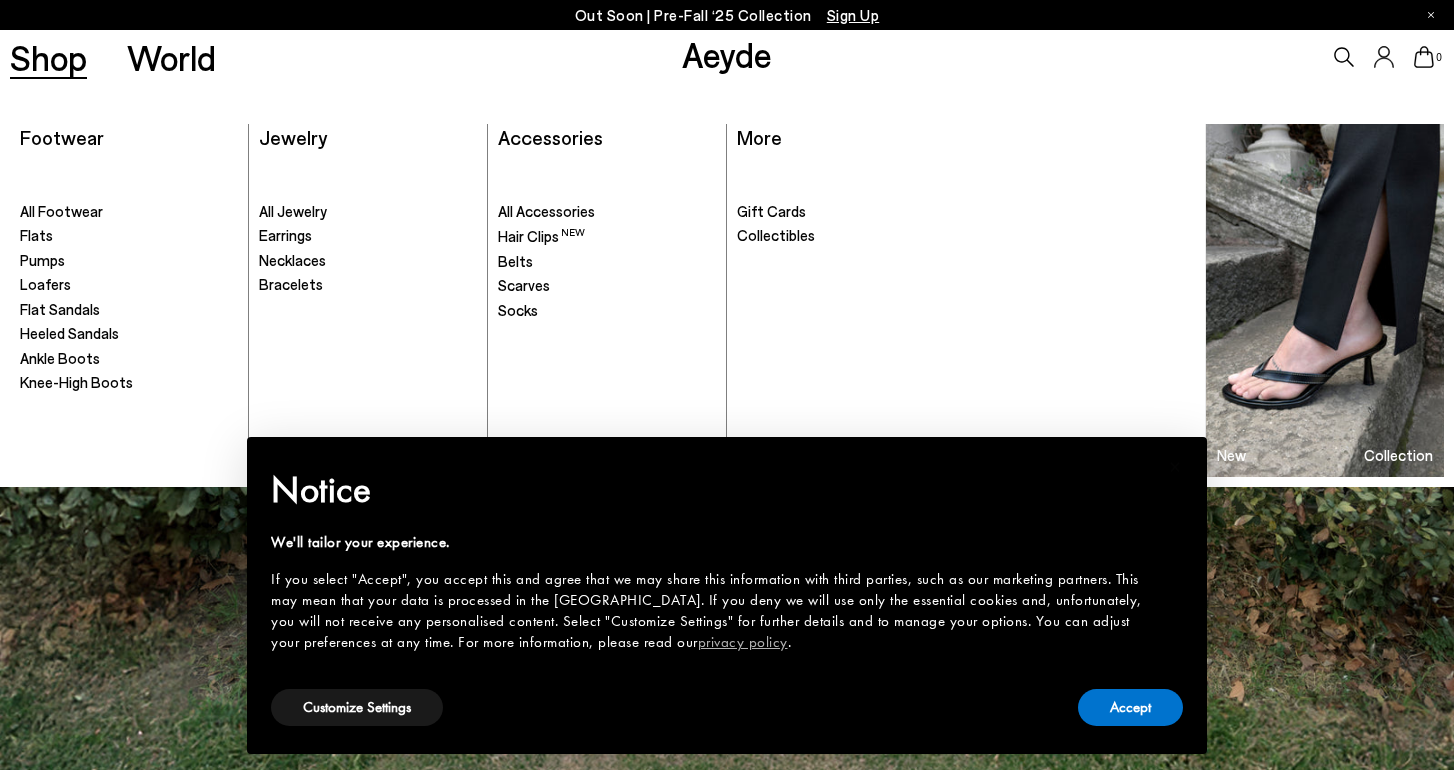 click on "Shop" at bounding box center (48, 57) 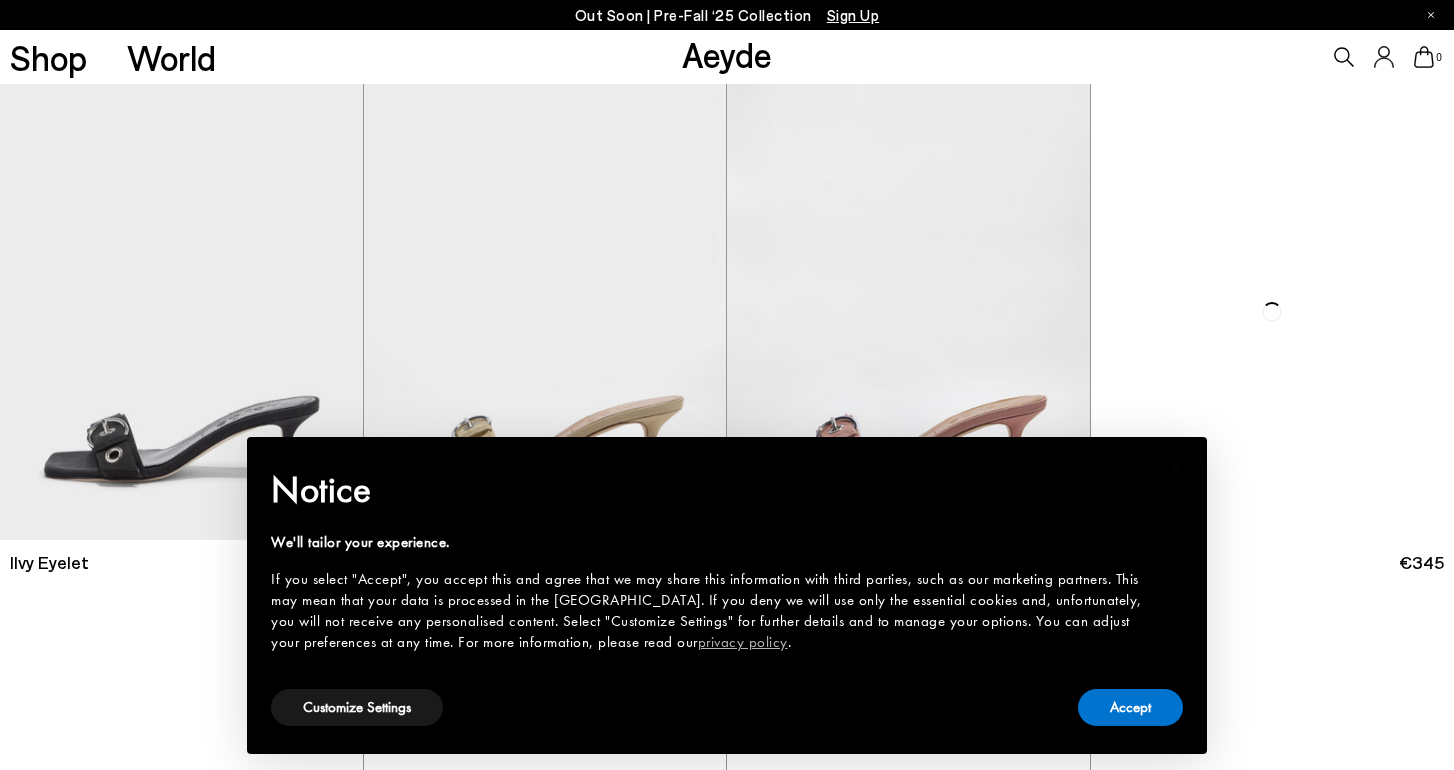 scroll, scrollTop: 0, scrollLeft: 0, axis: both 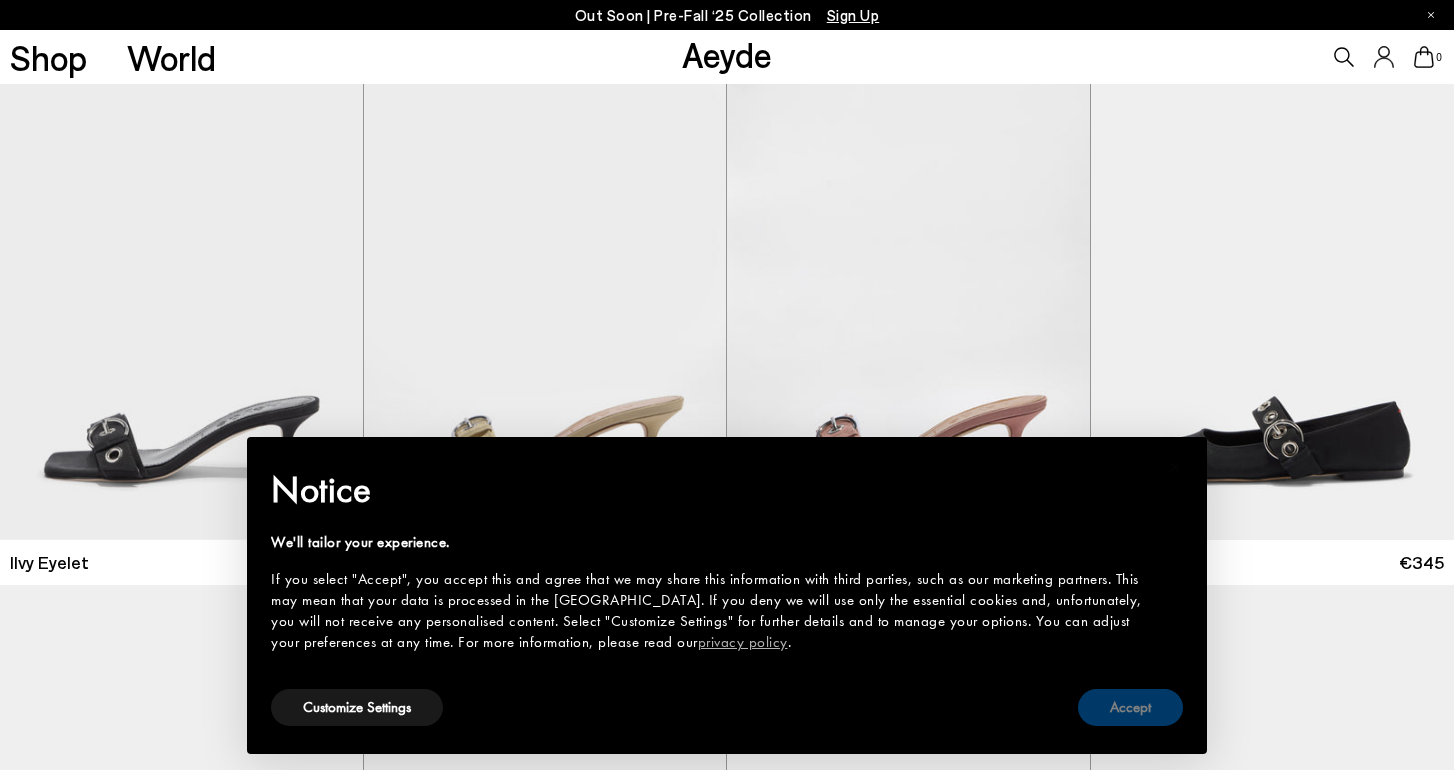 click on "Accept" at bounding box center (1130, 707) 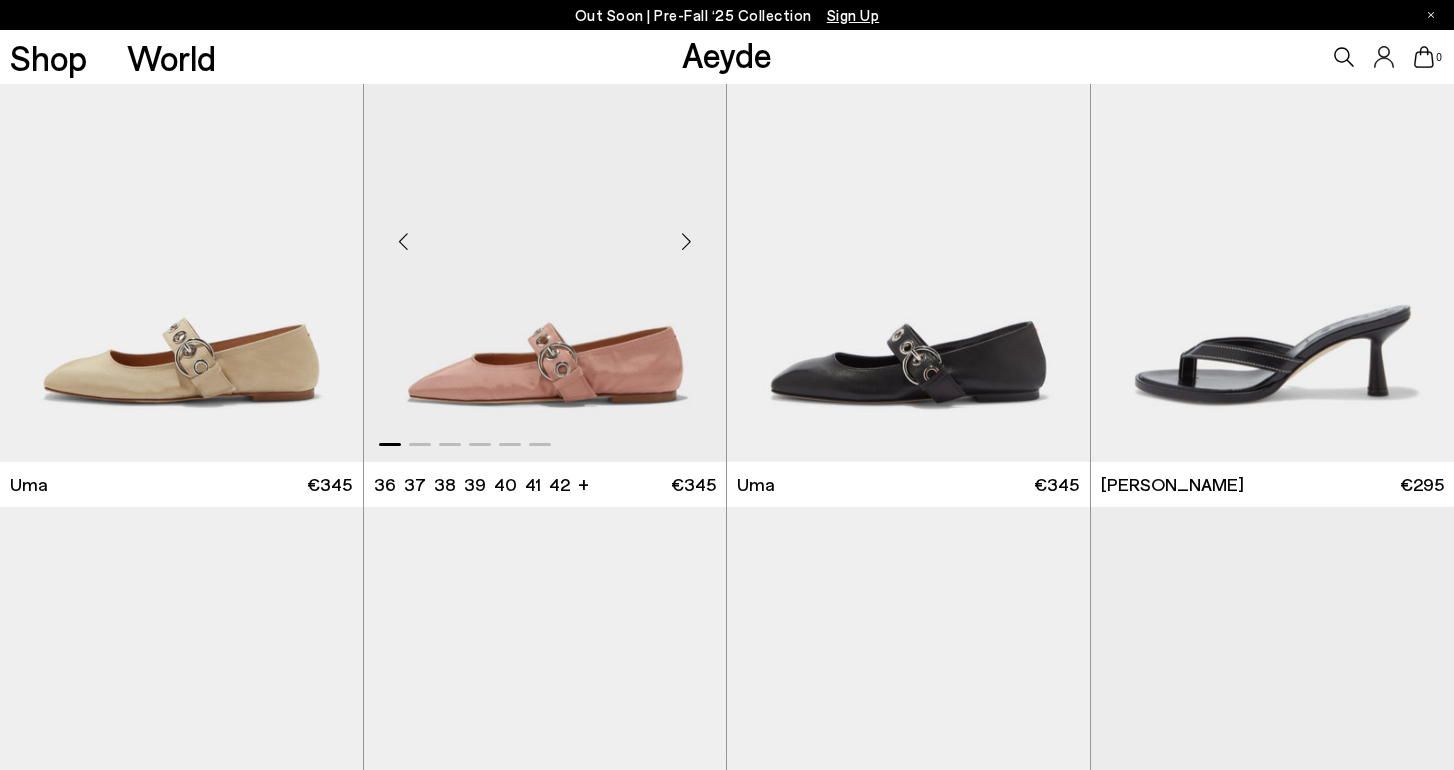 scroll, scrollTop: 580, scrollLeft: 0, axis: vertical 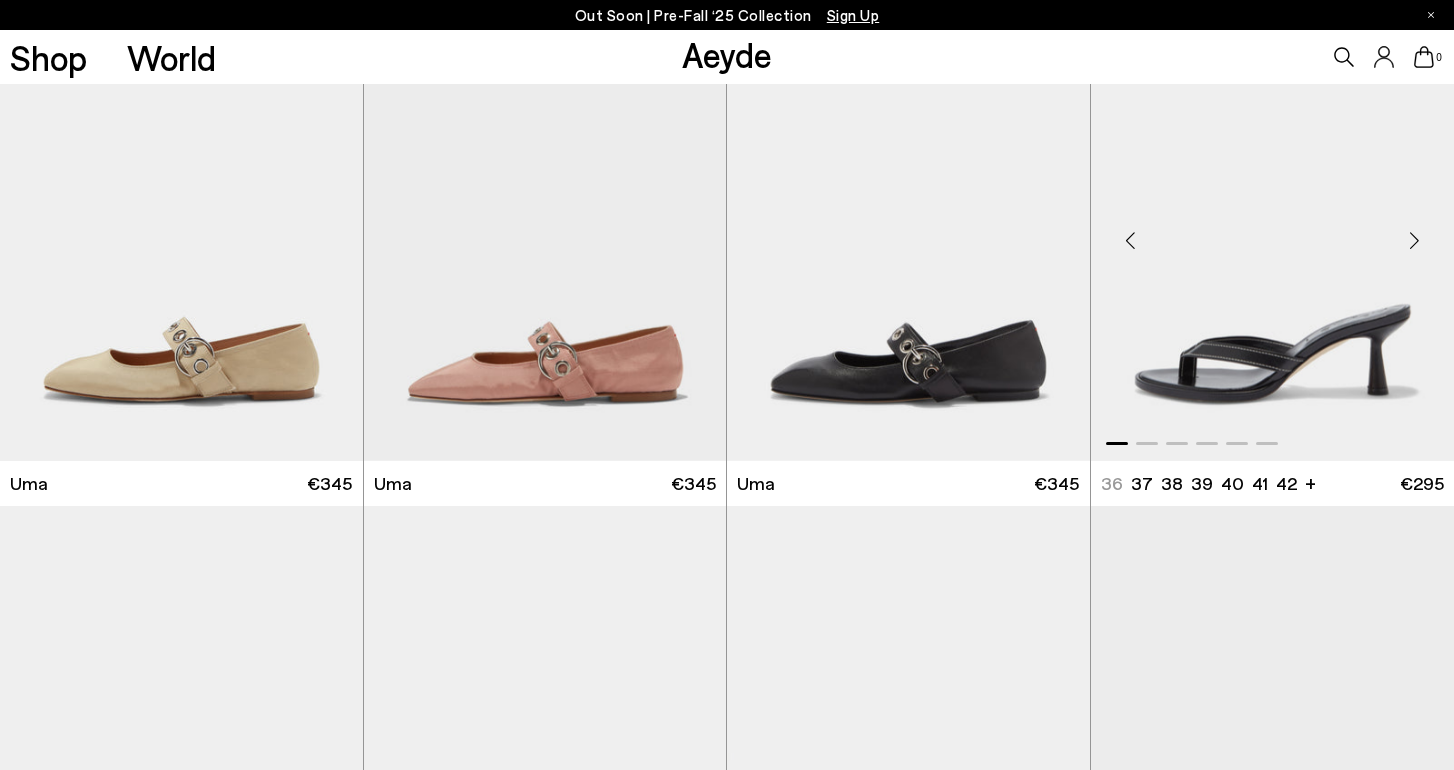 click at bounding box center [1414, 241] 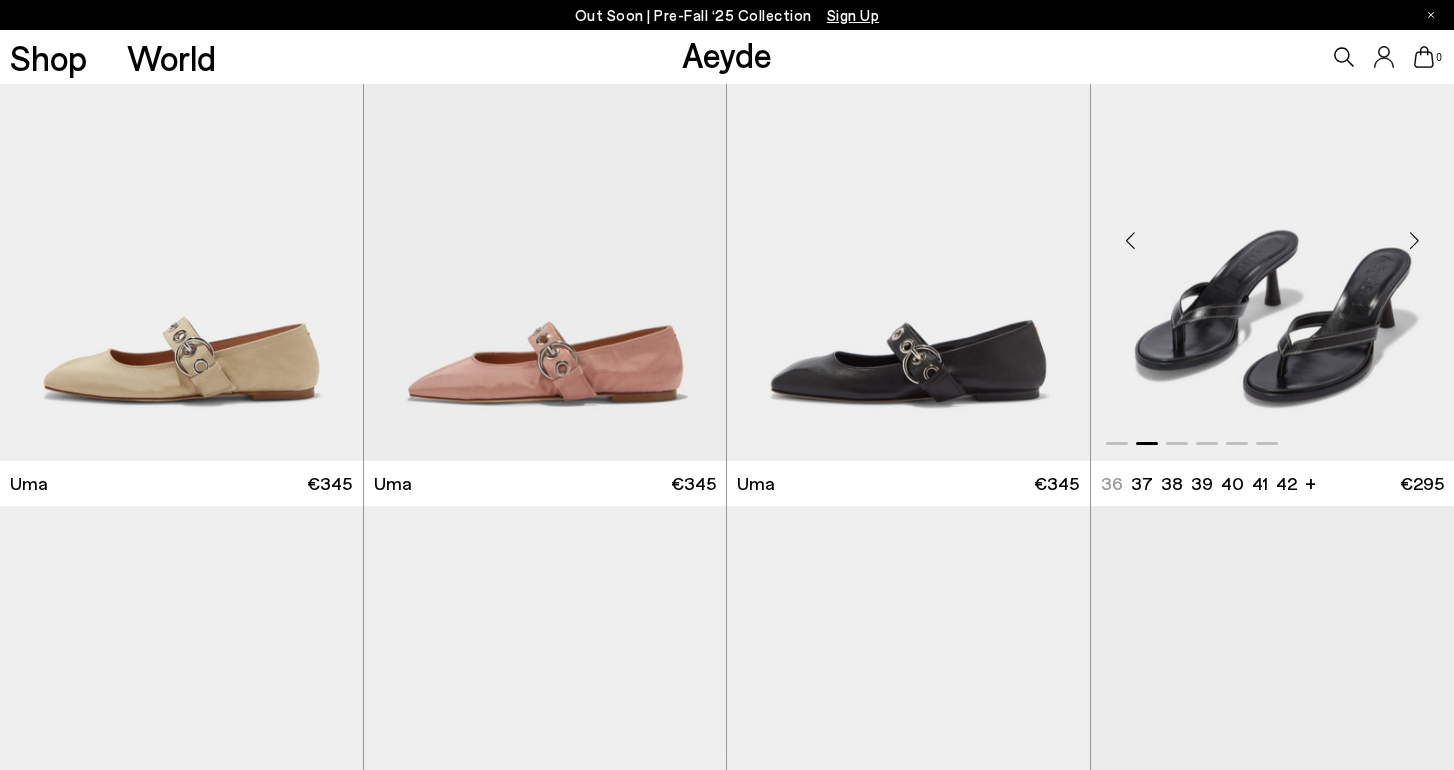 click at bounding box center [1414, 241] 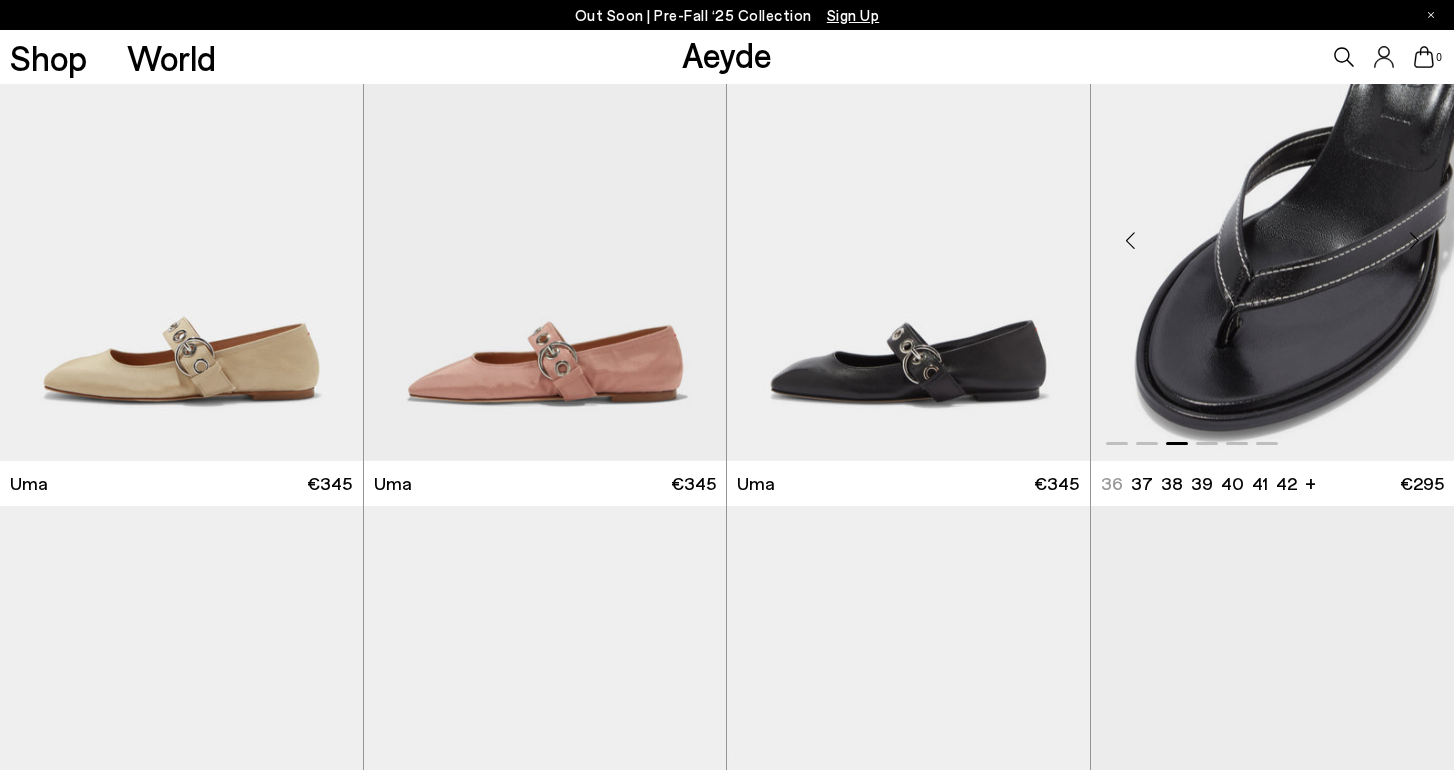 click at bounding box center (1414, 241) 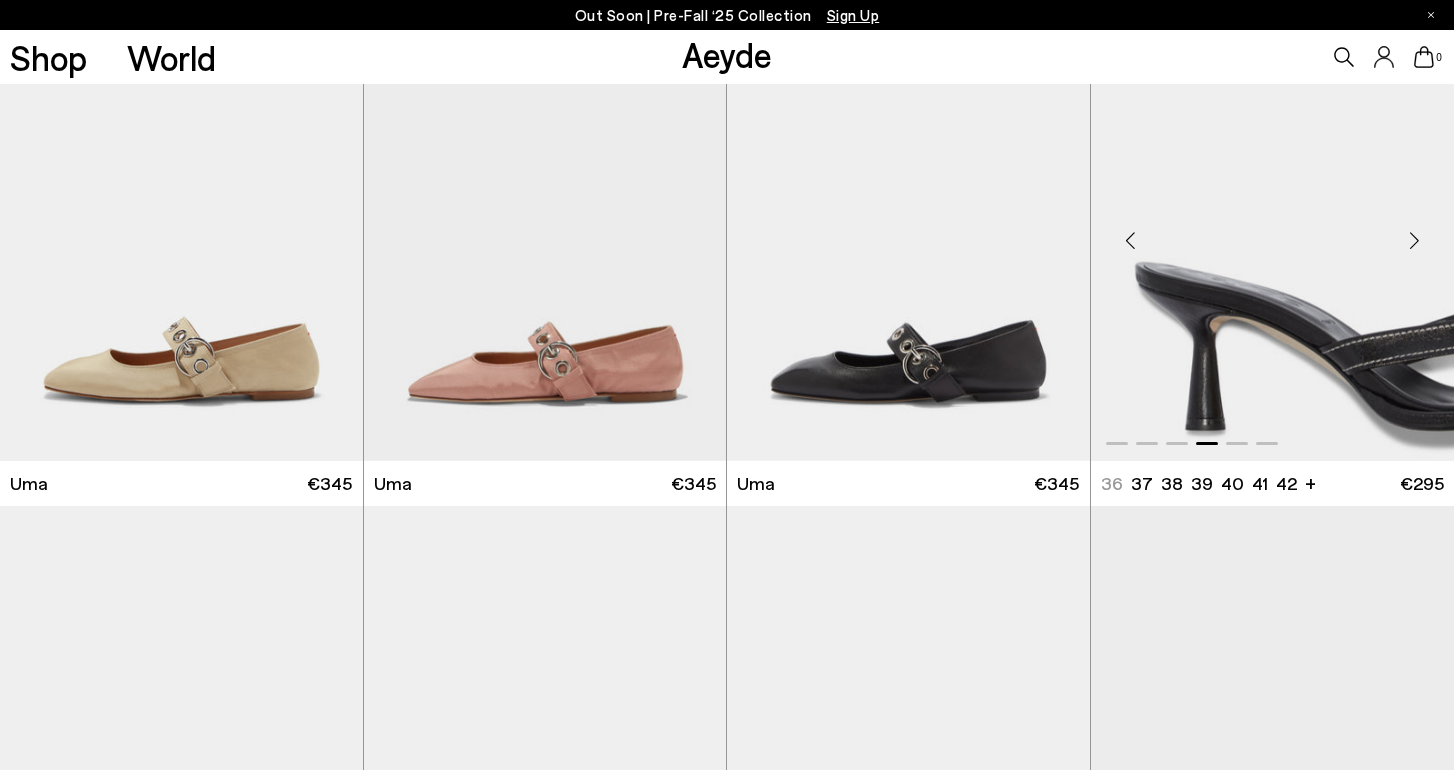 click at bounding box center (1414, 241) 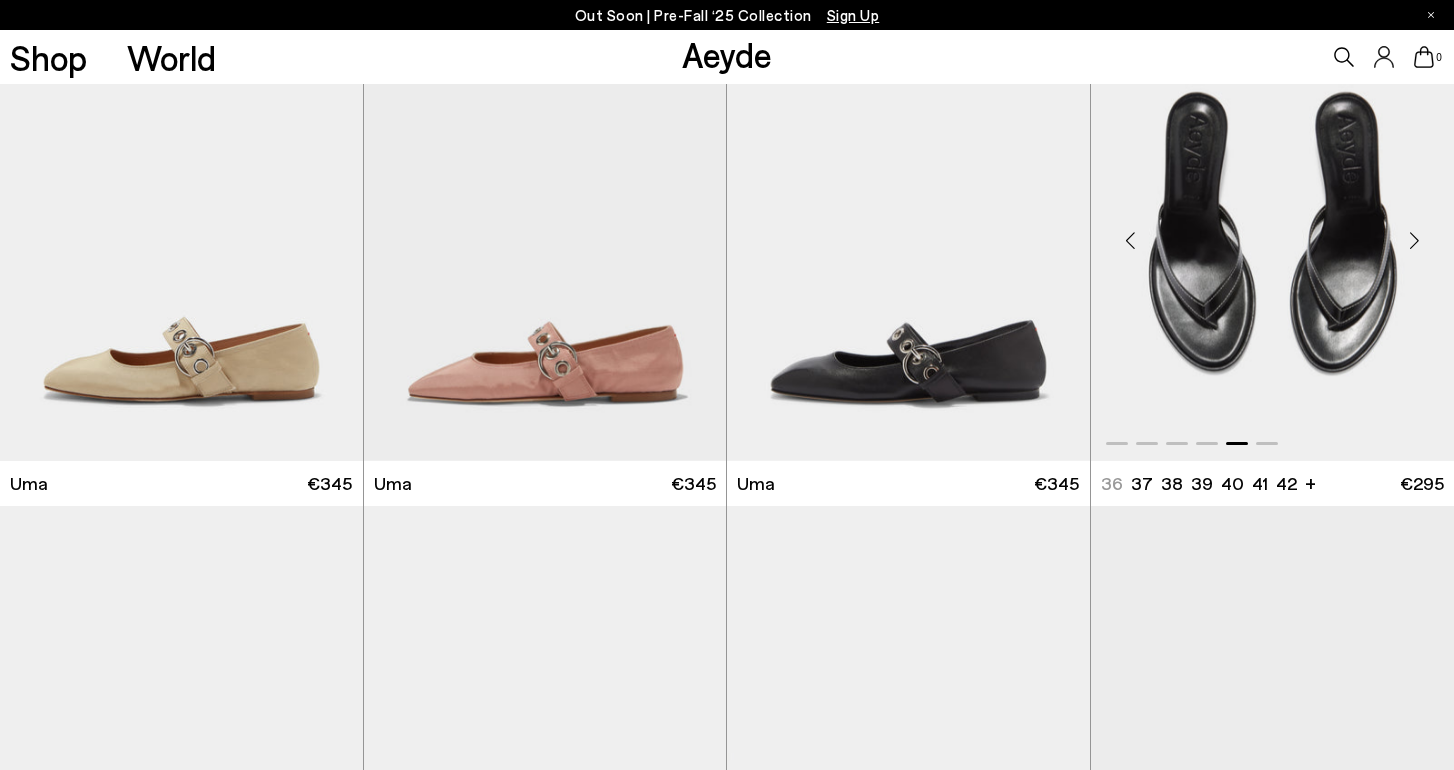 click at bounding box center [1414, 241] 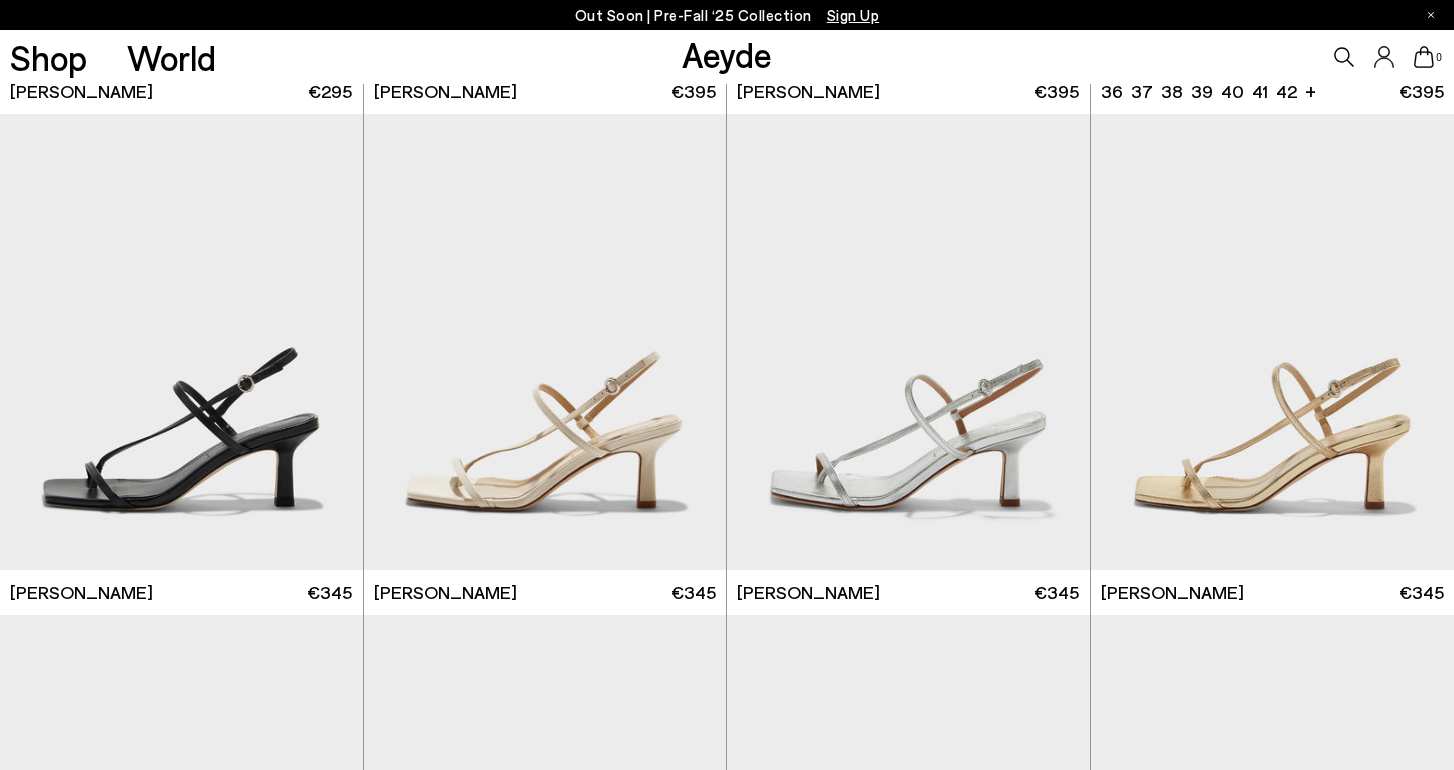 scroll, scrollTop: 2974, scrollLeft: 0, axis: vertical 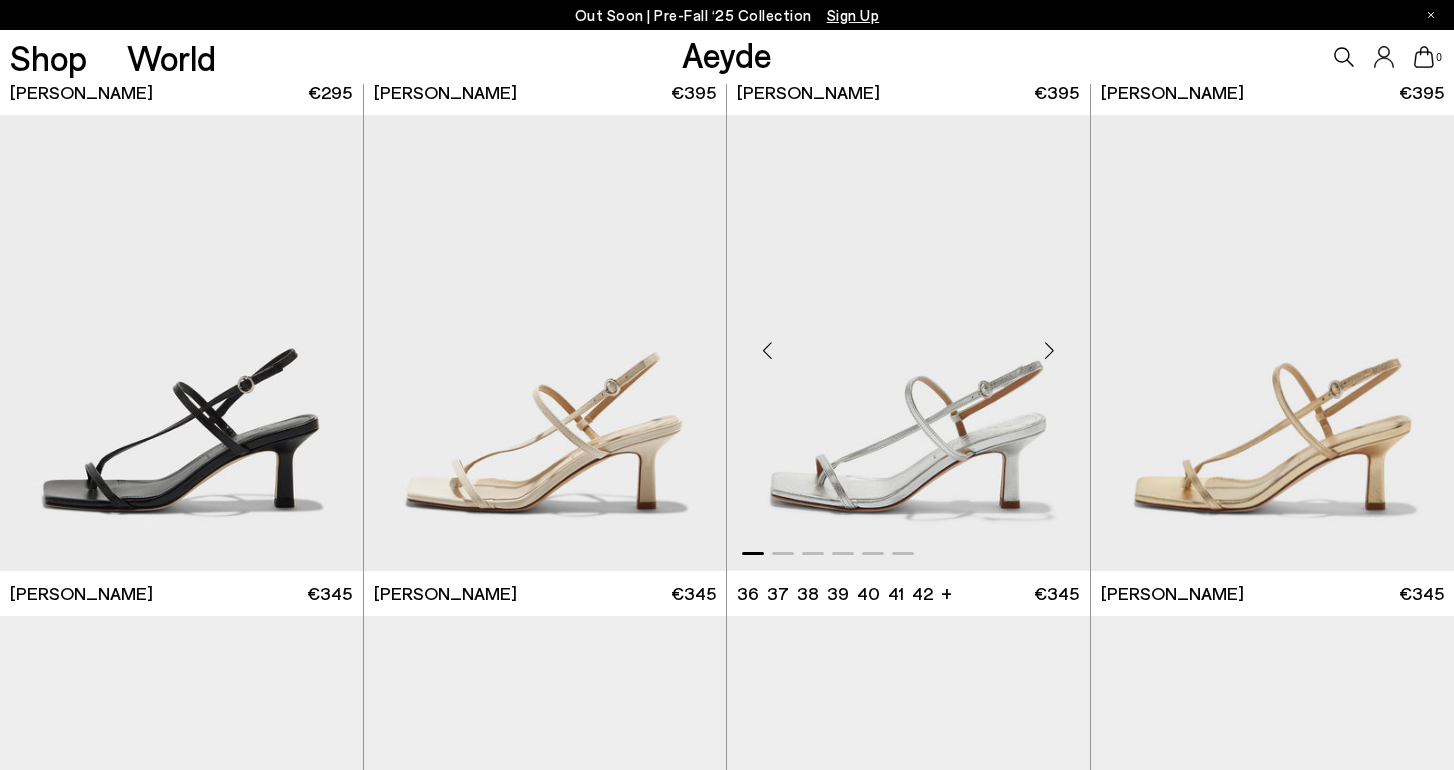 click at bounding box center (1050, 351) 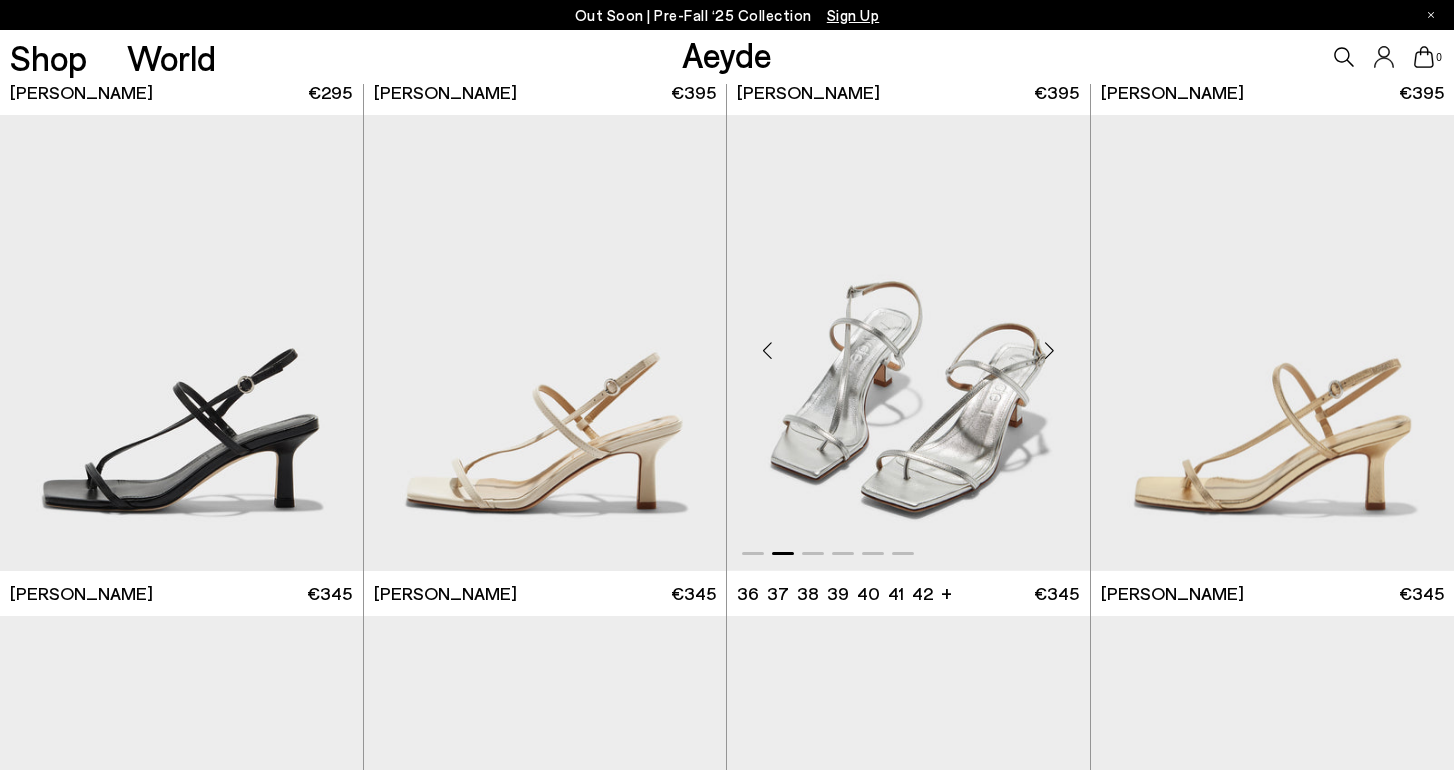click at bounding box center (1050, 351) 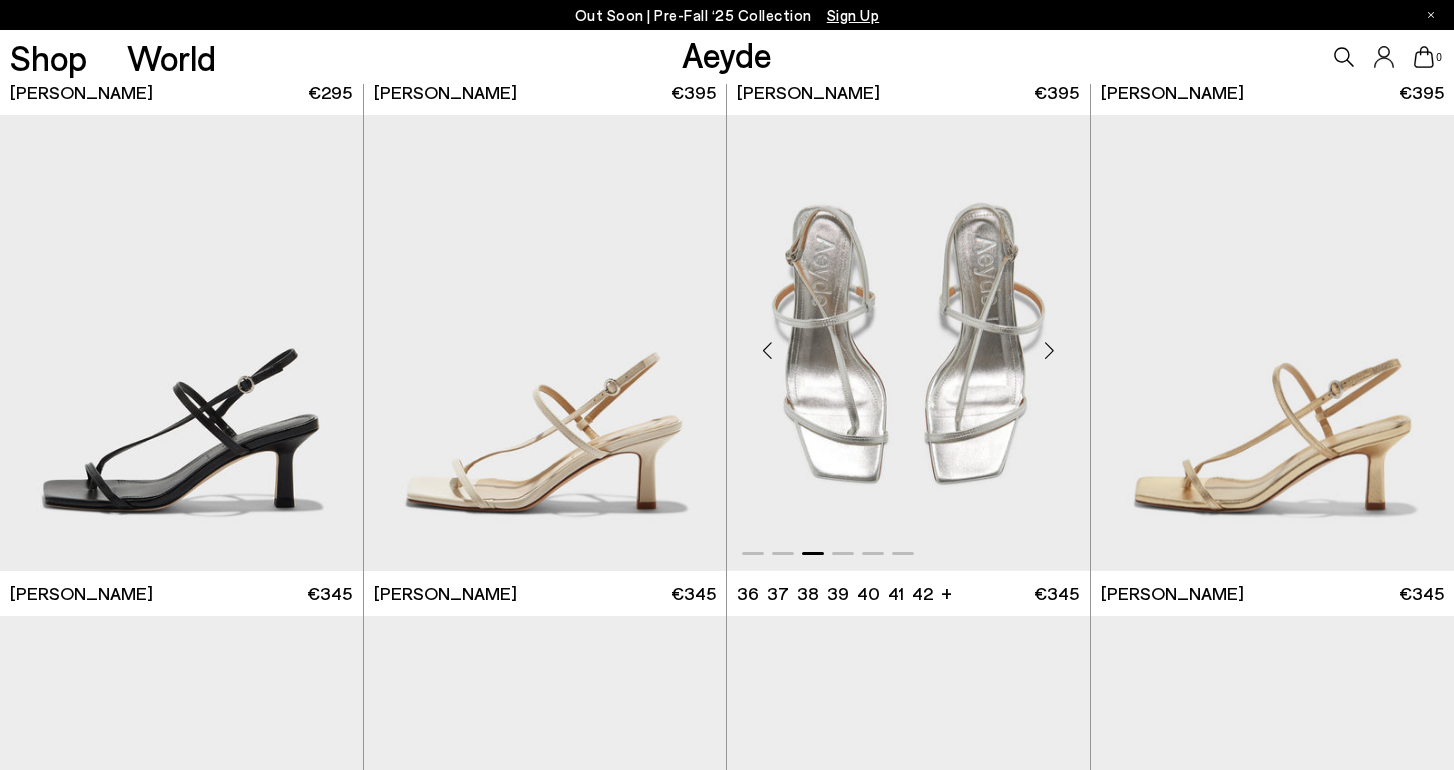 click at bounding box center (1050, 351) 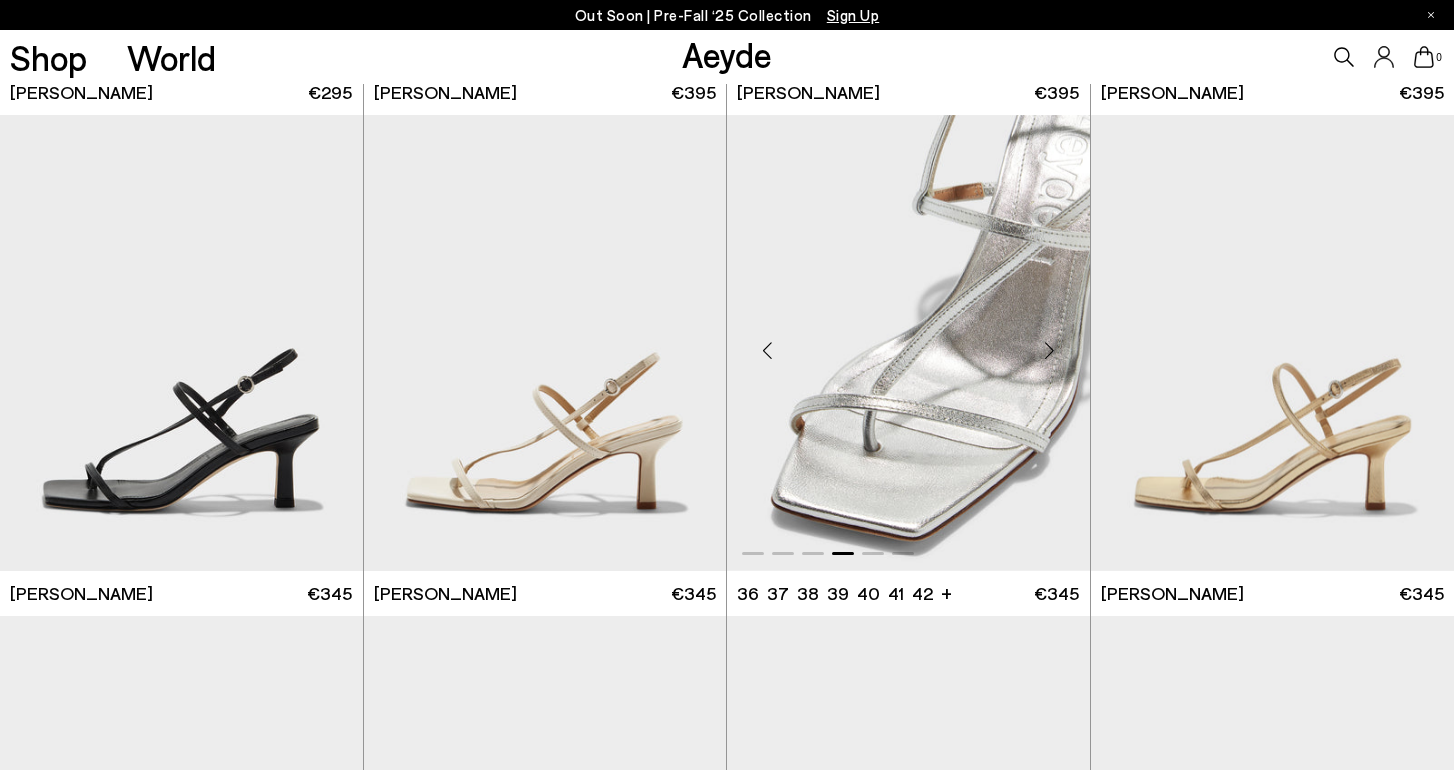 click at bounding box center [1050, 351] 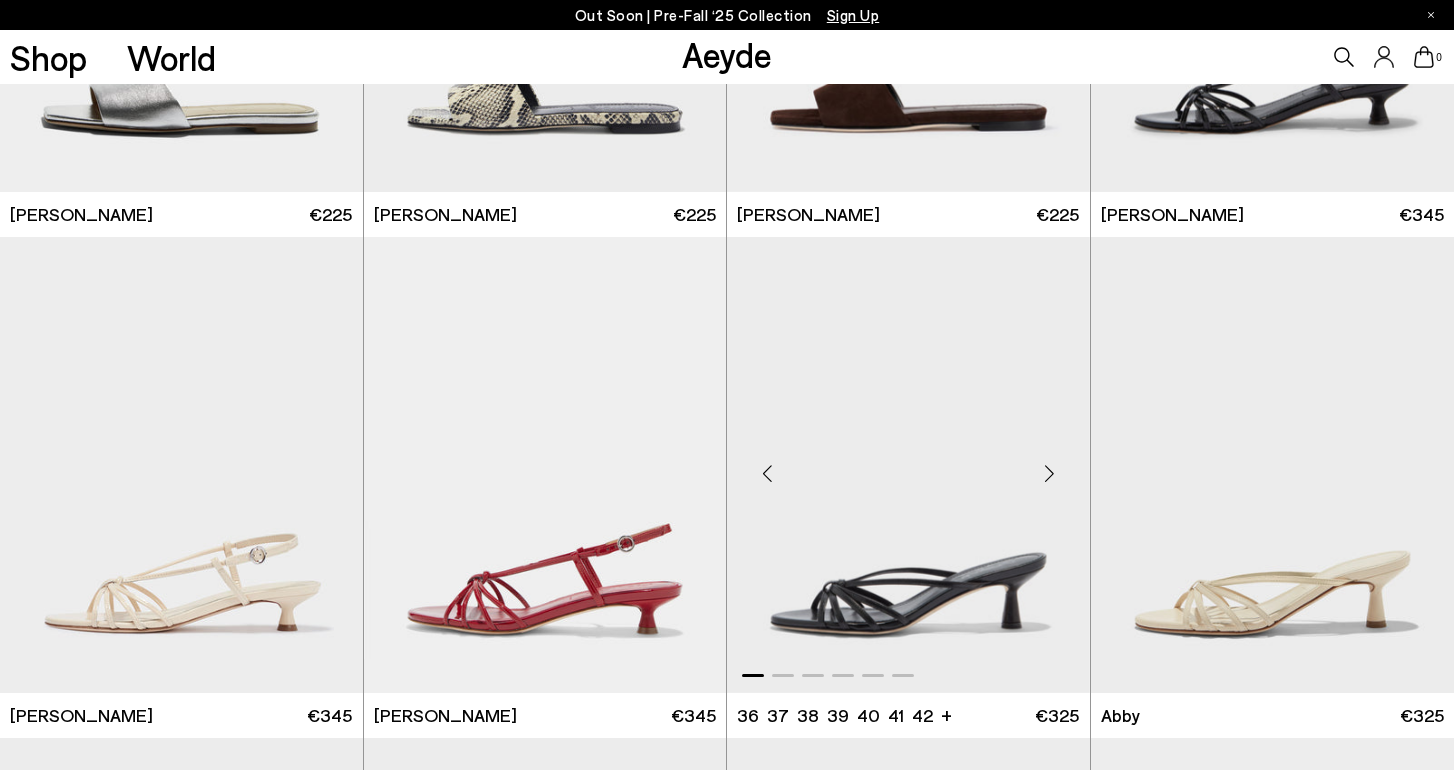 scroll, scrollTop: 6357, scrollLeft: 0, axis: vertical 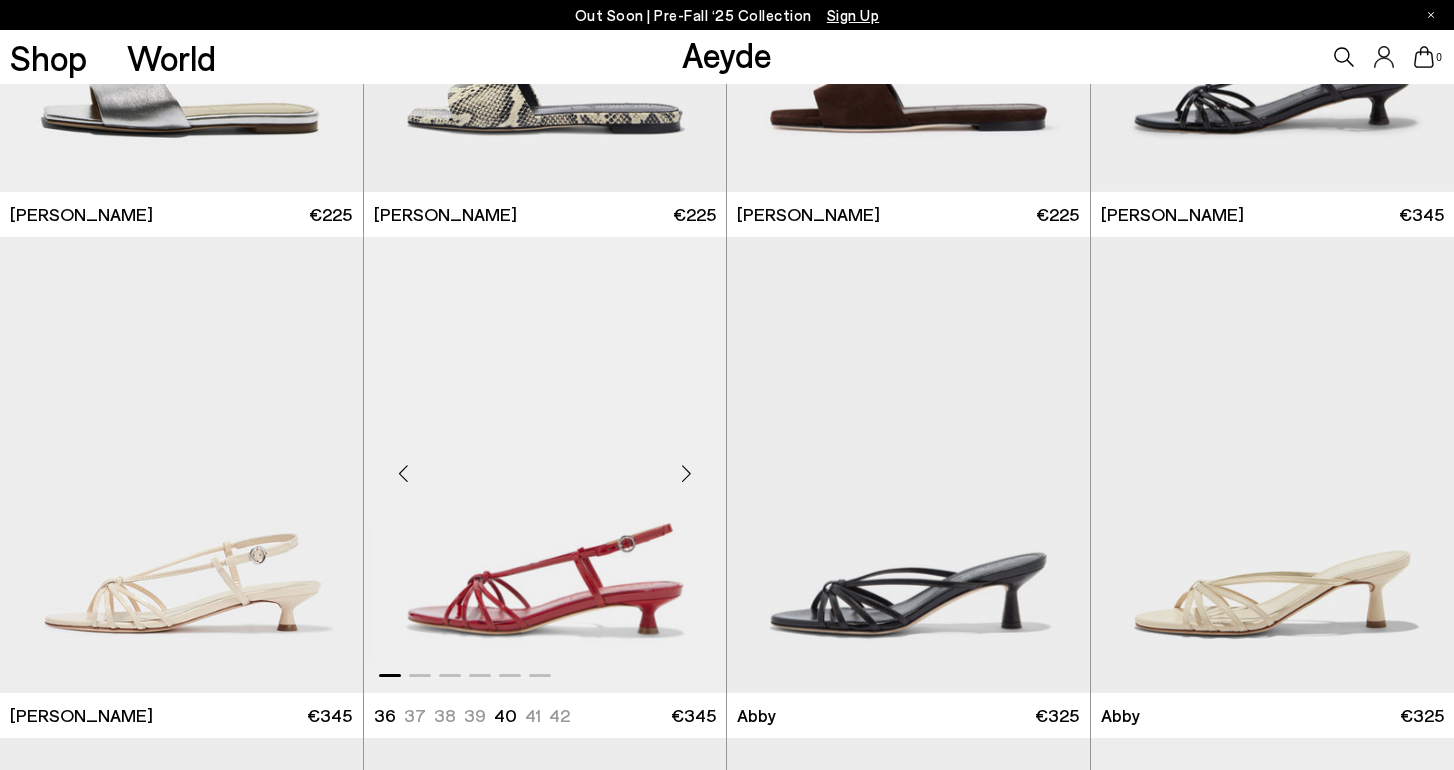 click at bounding box center [686, 473] 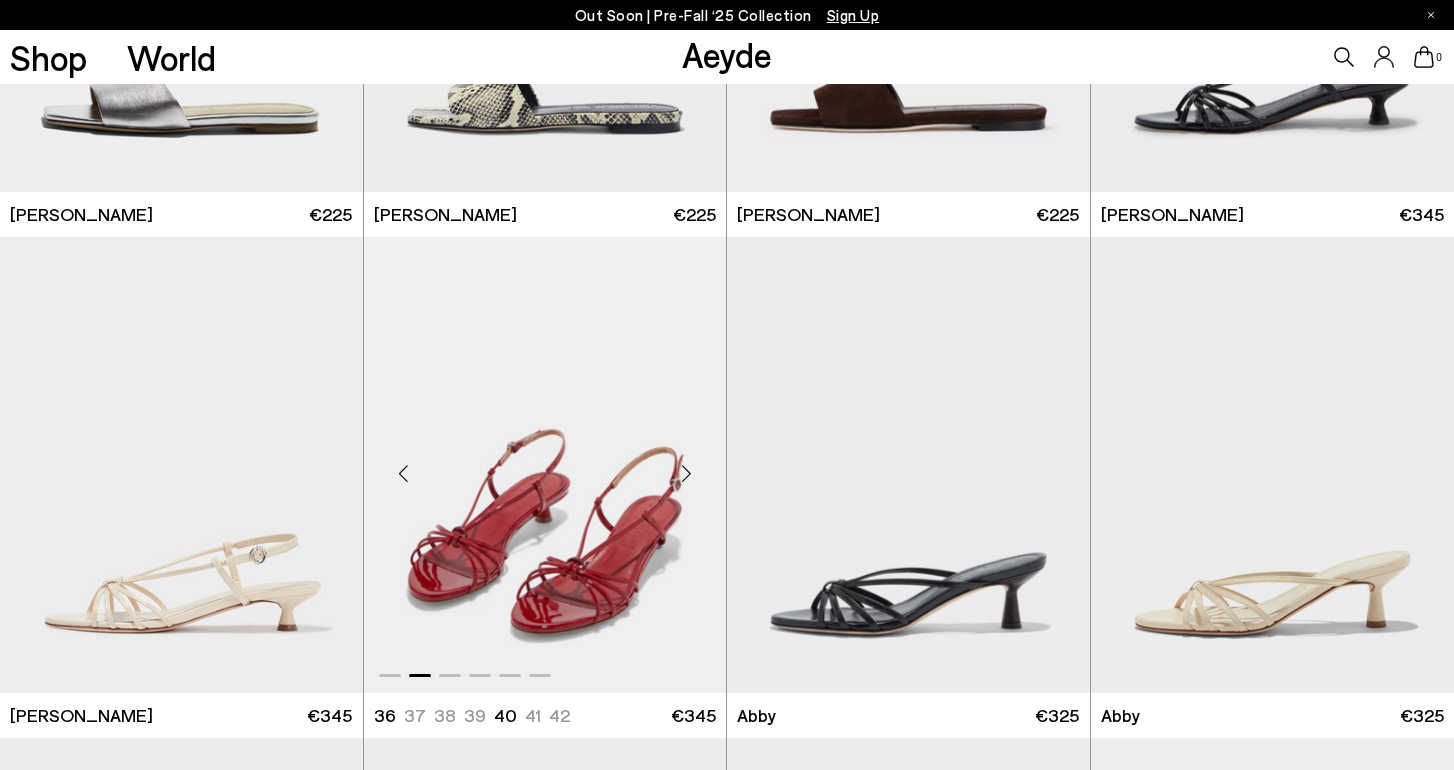 click at bounding box center (686, 473) 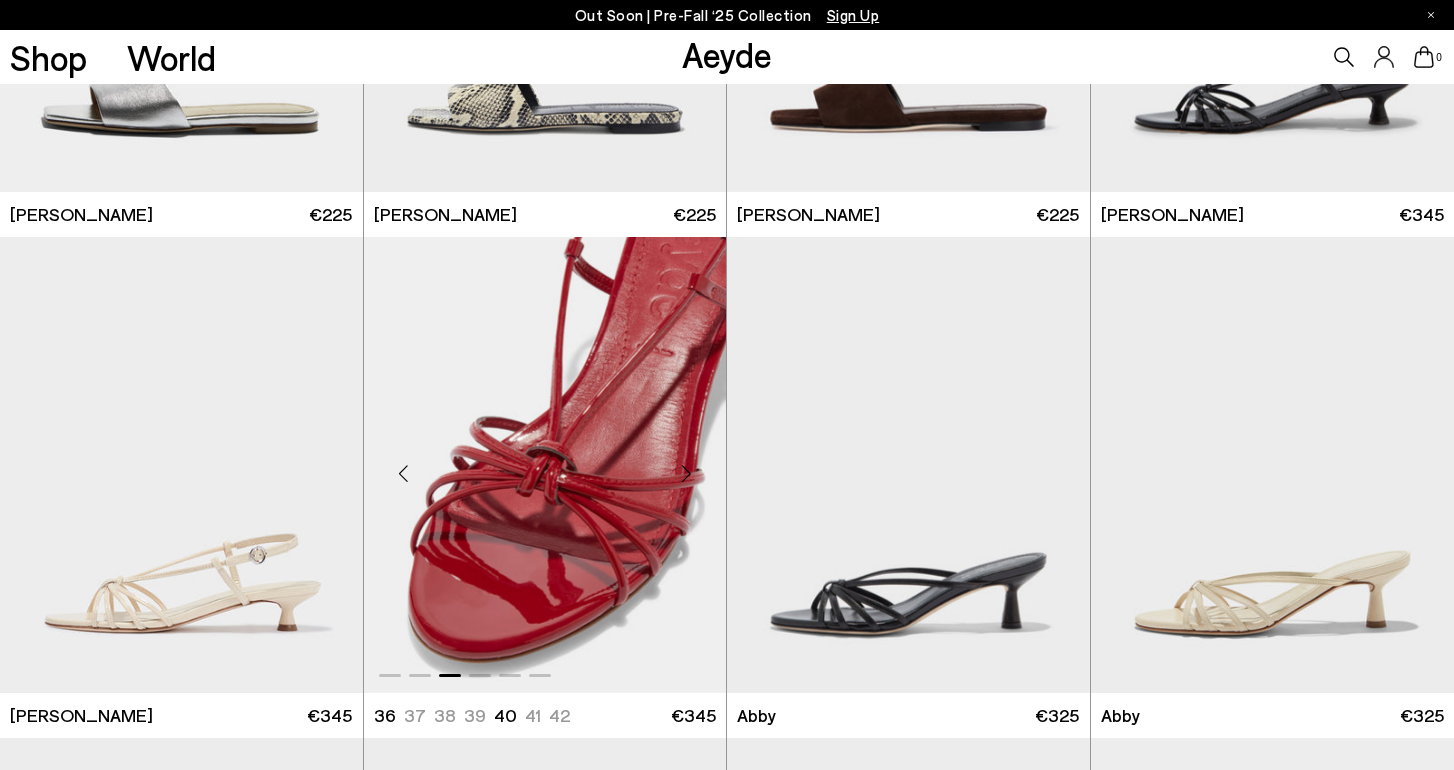 click at bounding box center (686, 473) 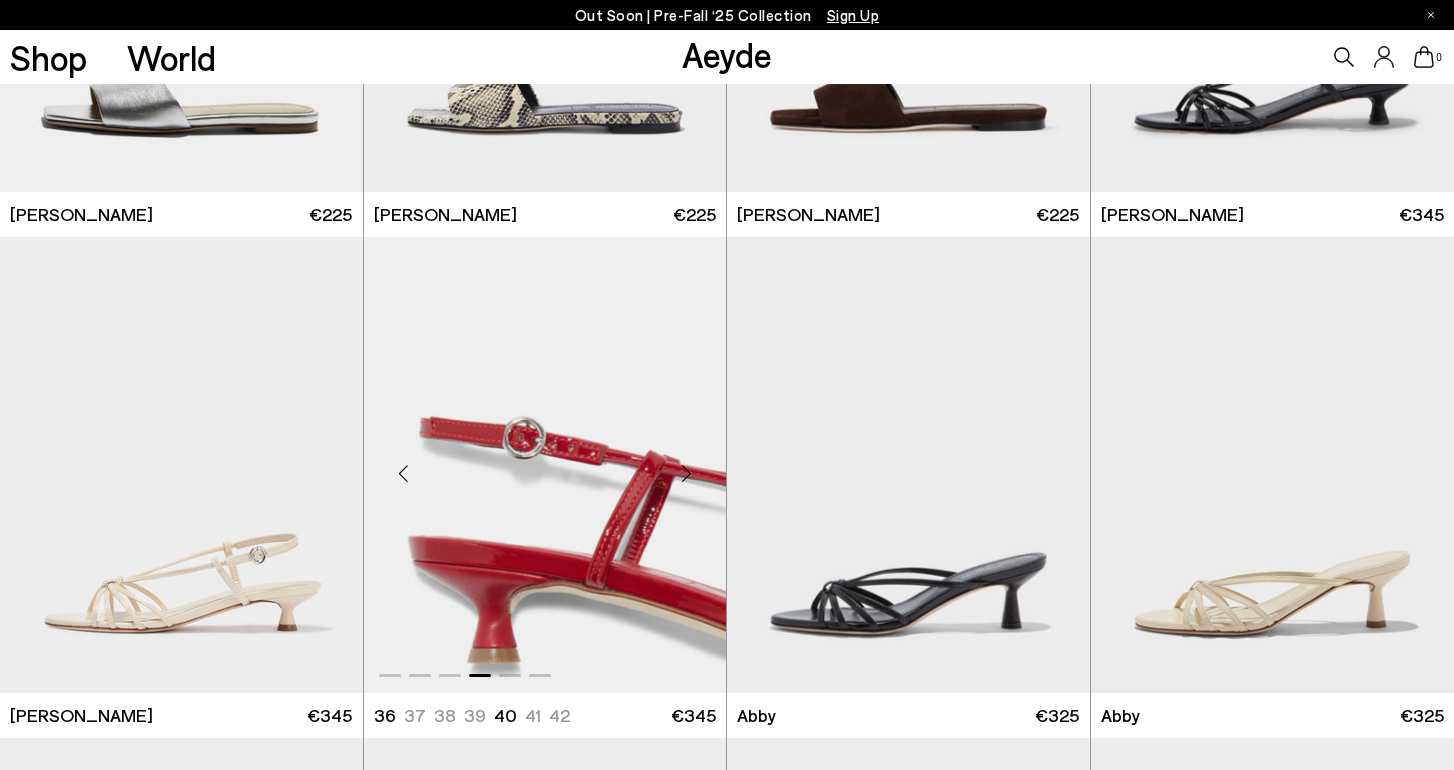 click at bounding box center (545, 465) 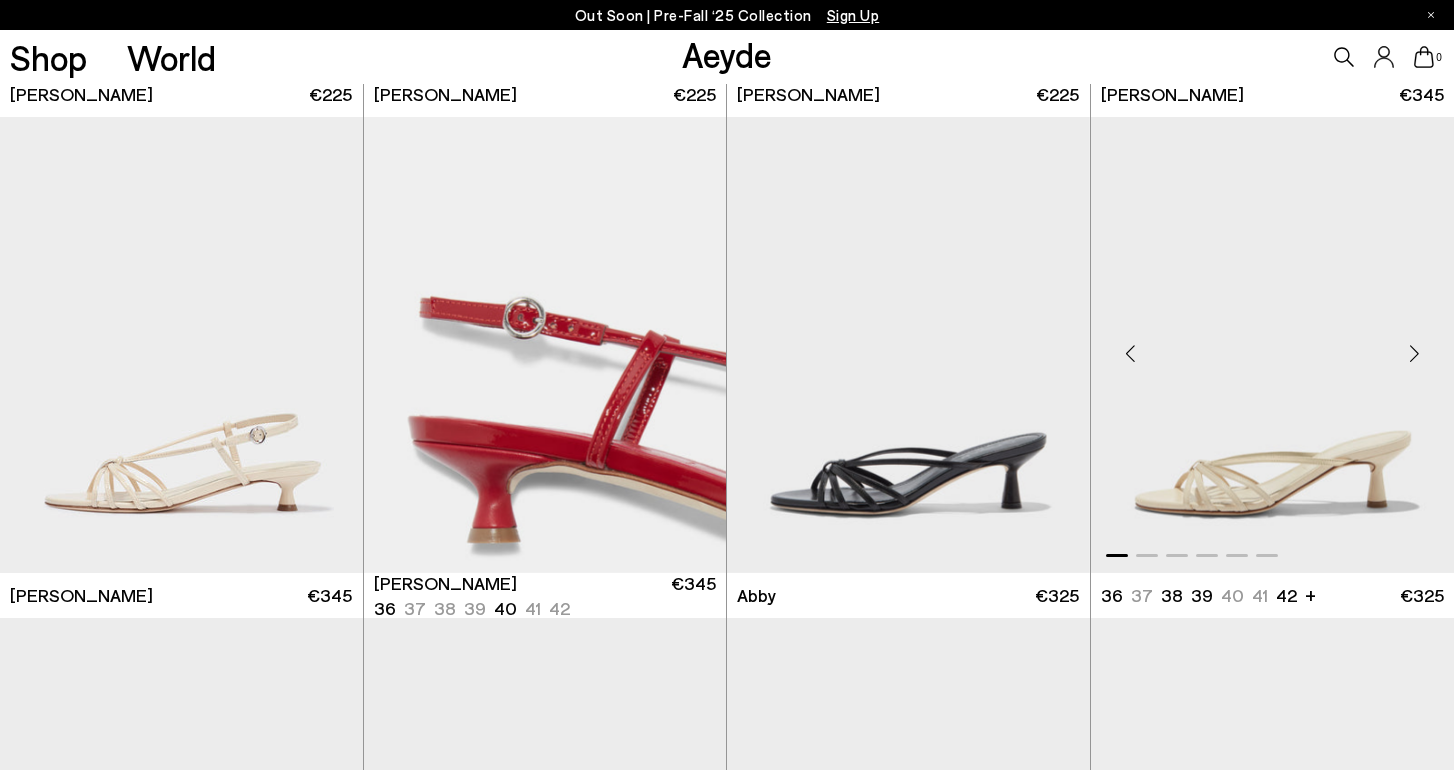 scroll, scrollTop: 6482, scrollLeft: 0, axis: vertical 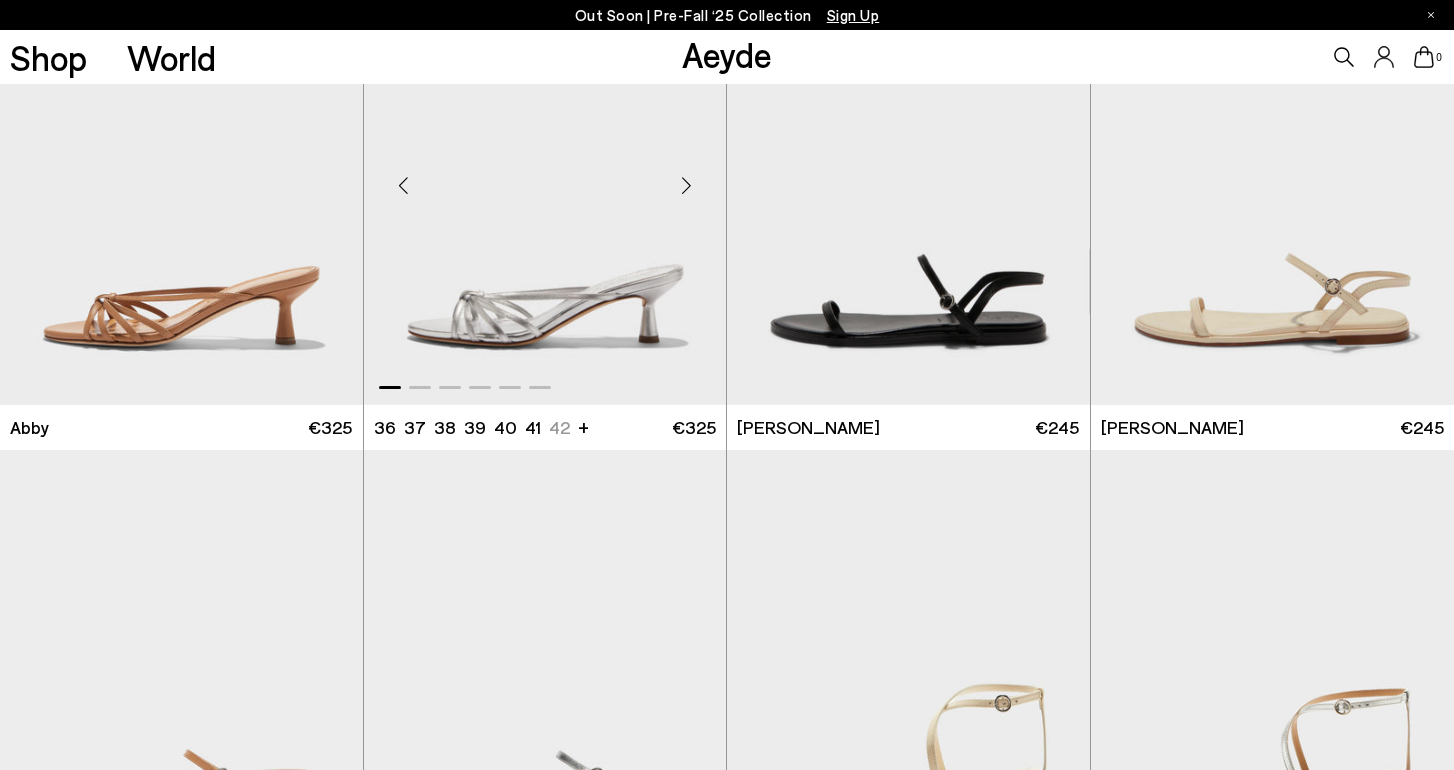 click at bounding box center (686, 185) 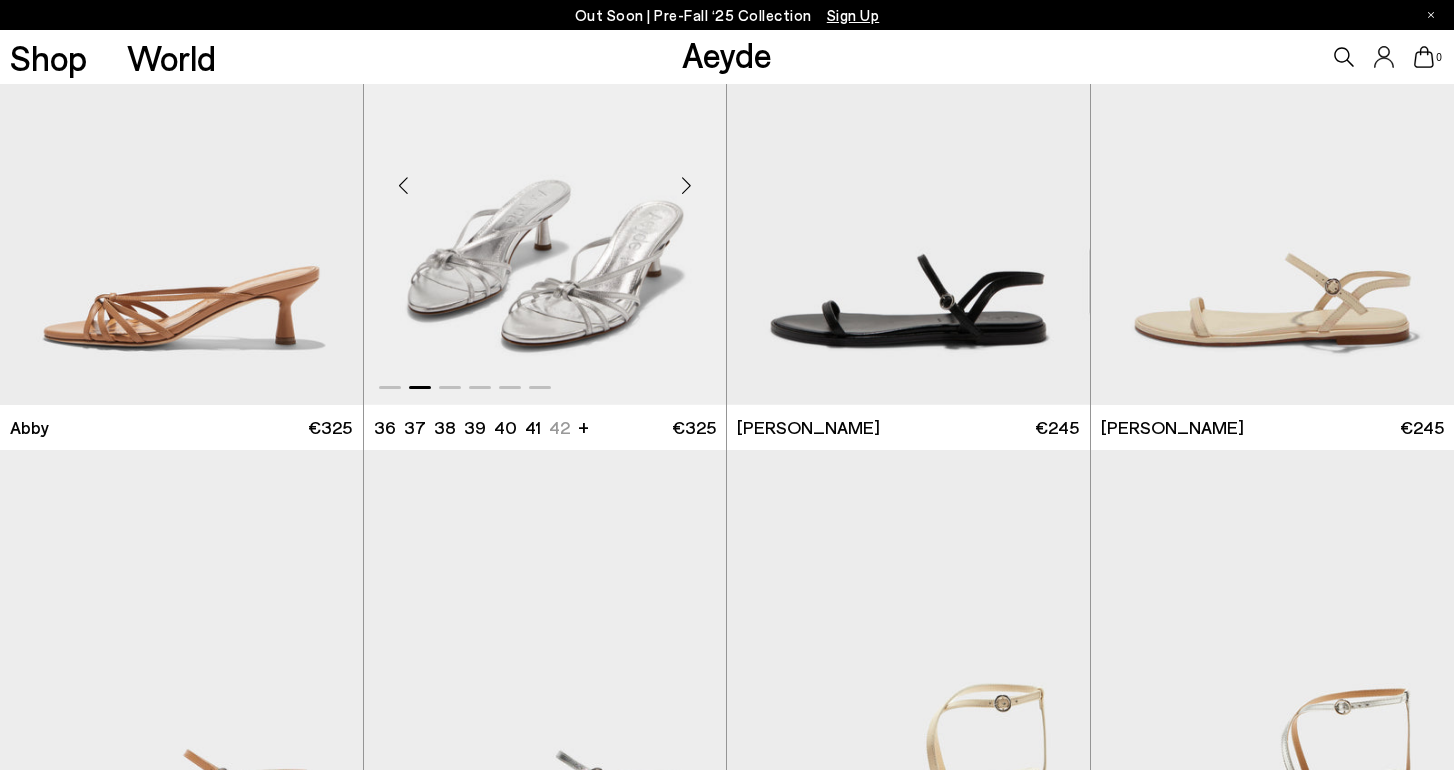 click at bounding box center [686, 185] 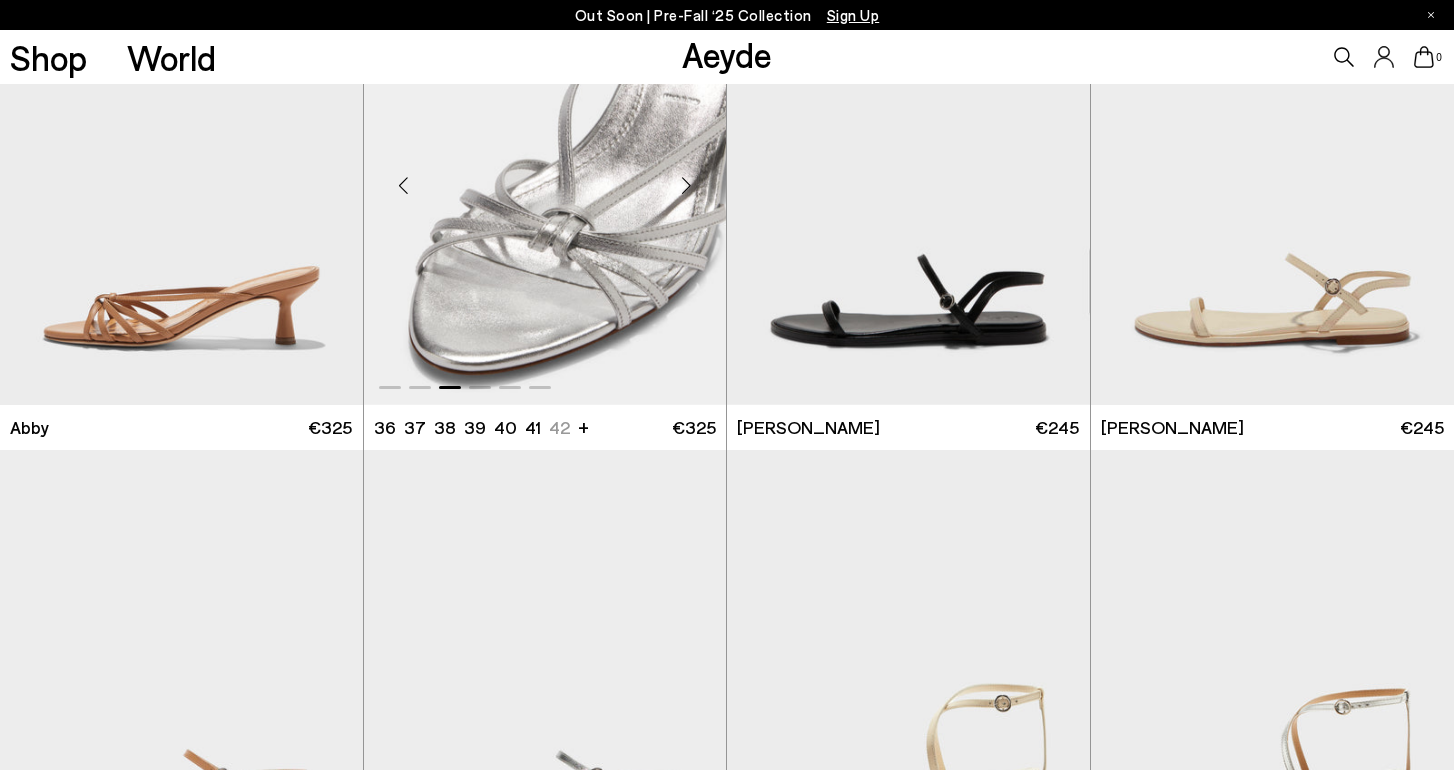 click at bounding box center [686, 185] 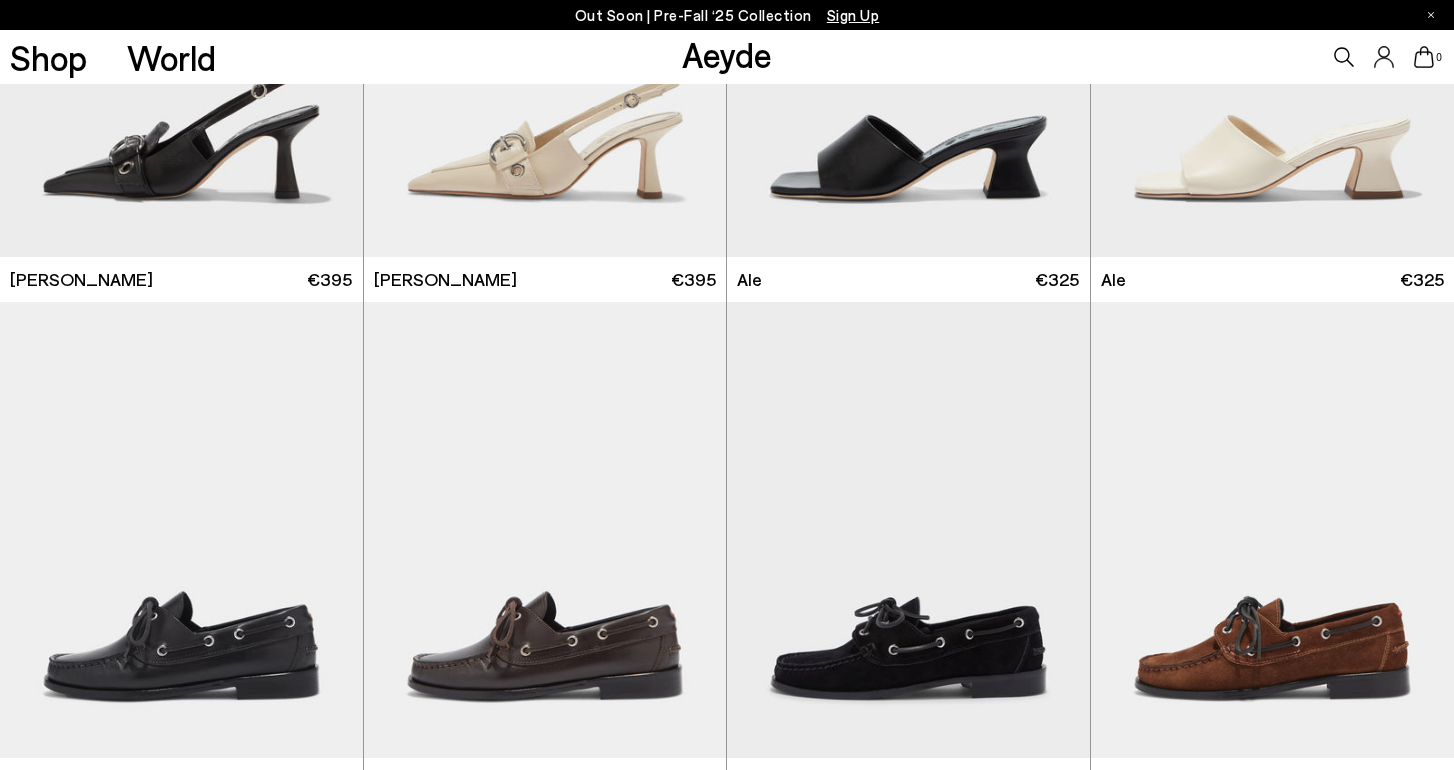 scroll, scrollTop: 9324, scrollLeft: 1, axis: both 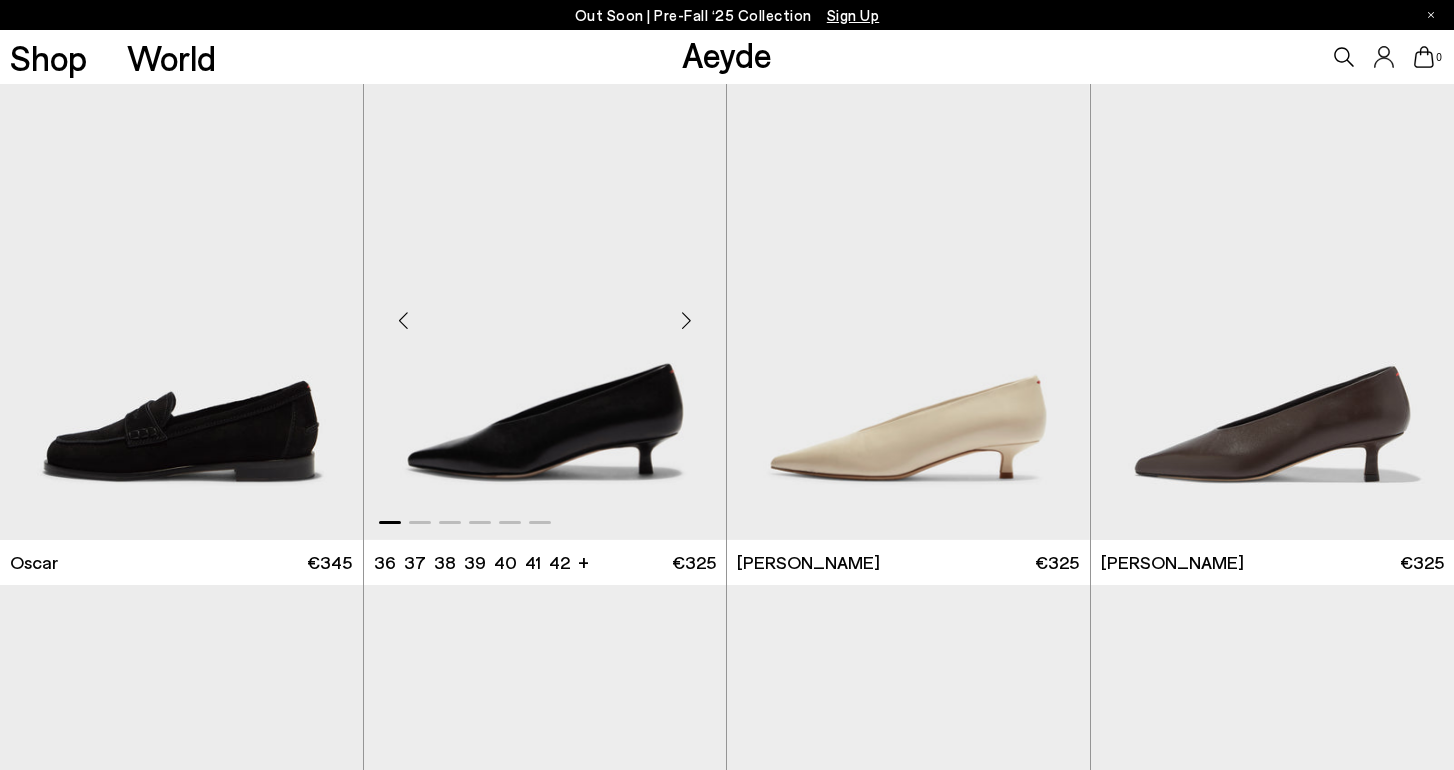 click at bounding box center [686, 320] 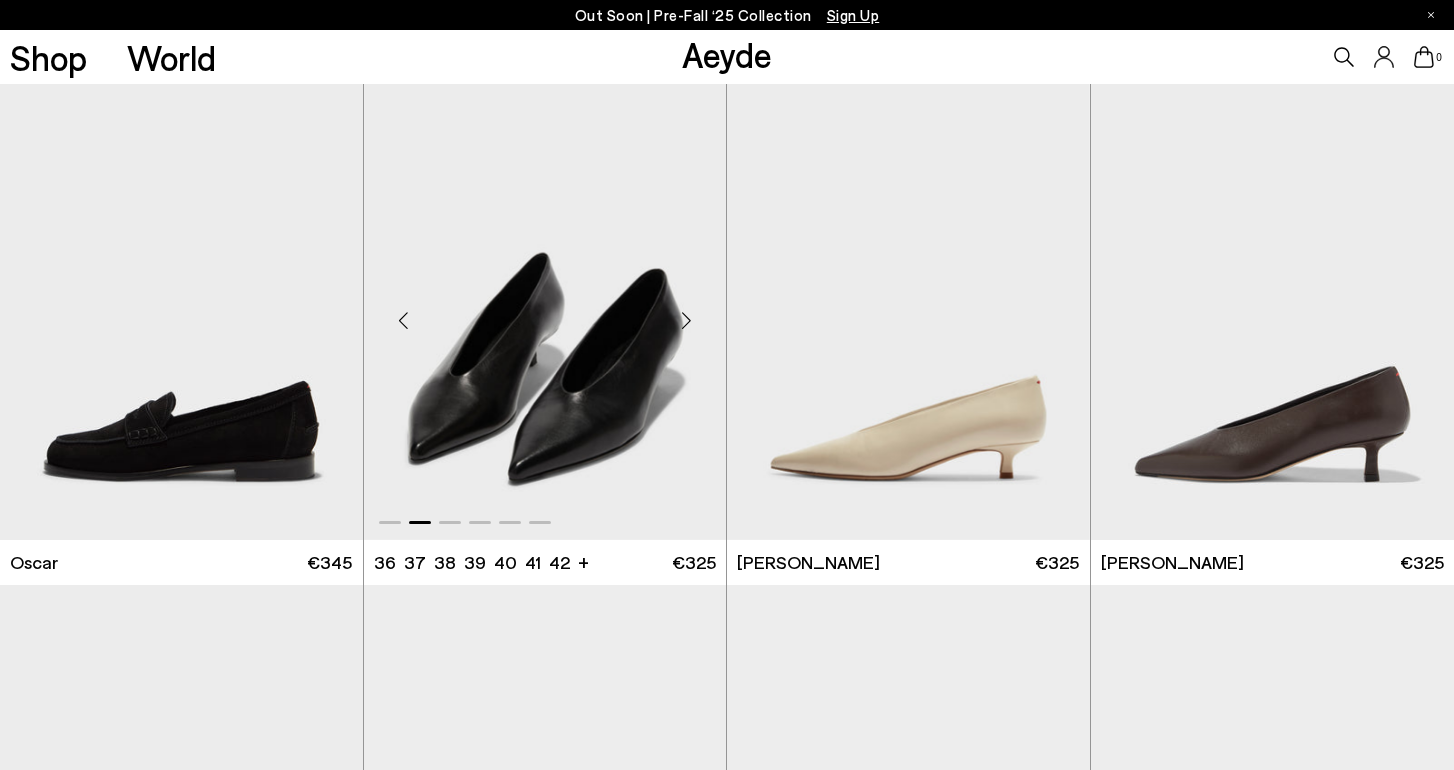 click at bounding box center (686, 320) 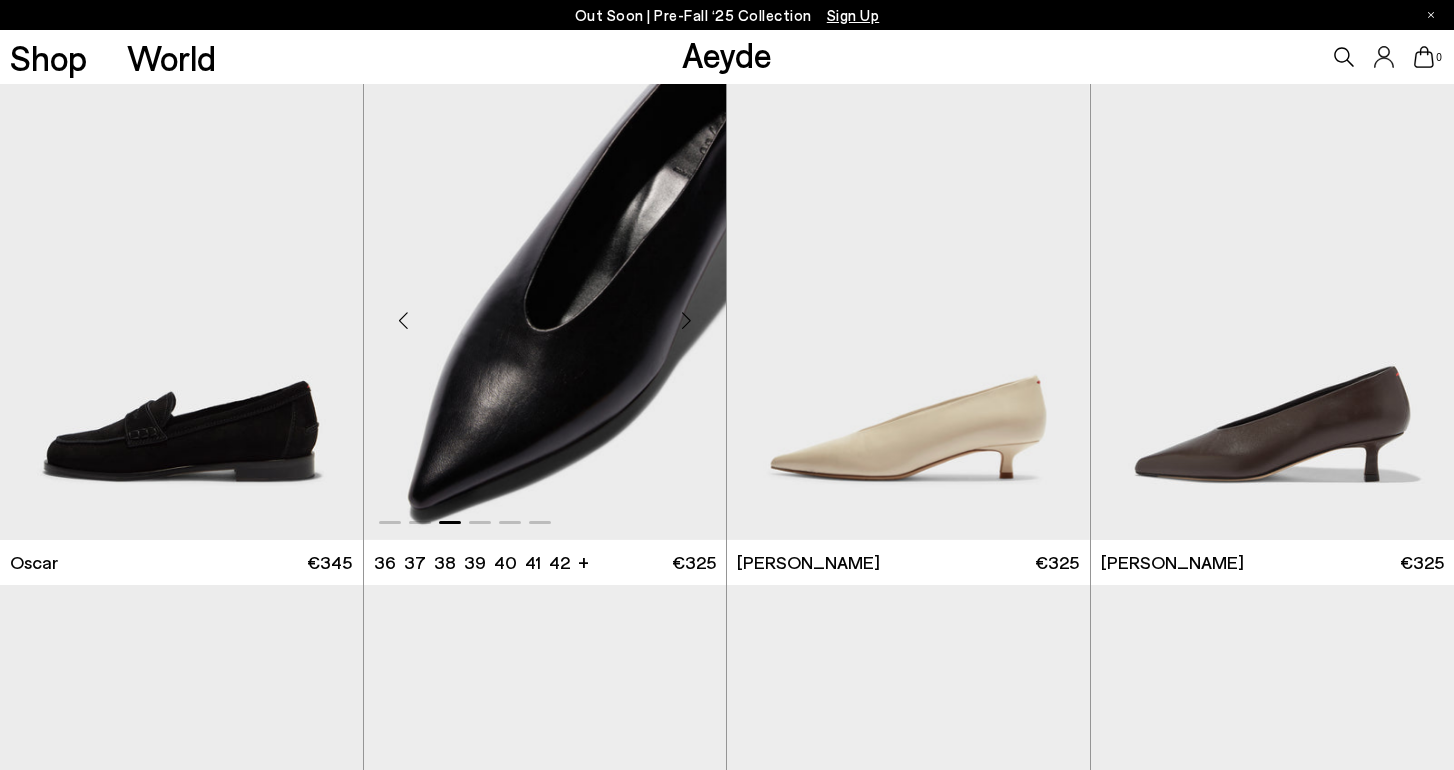click at bounding box center (686, 320) 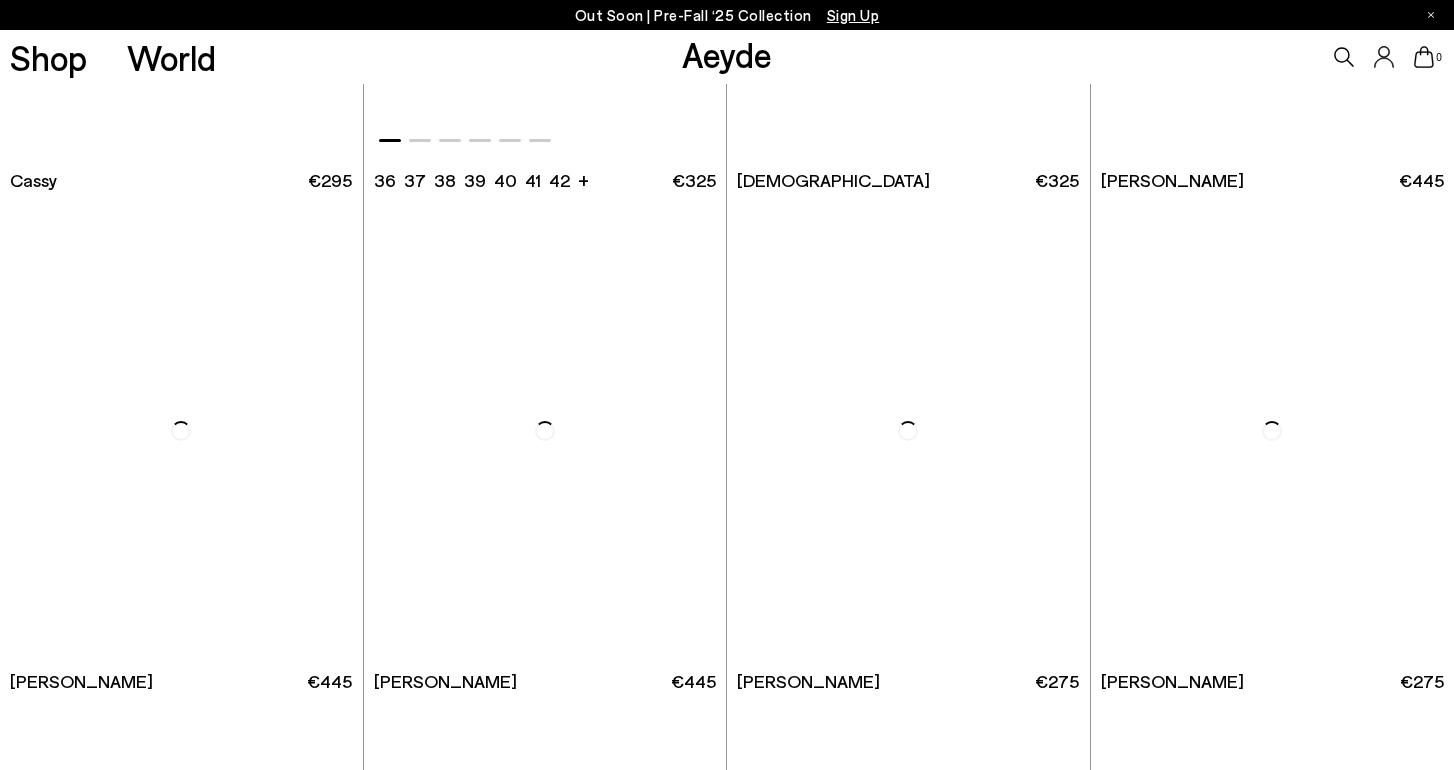 scroll, scrollTop: 15907, scrollLeft: 1, axis: both 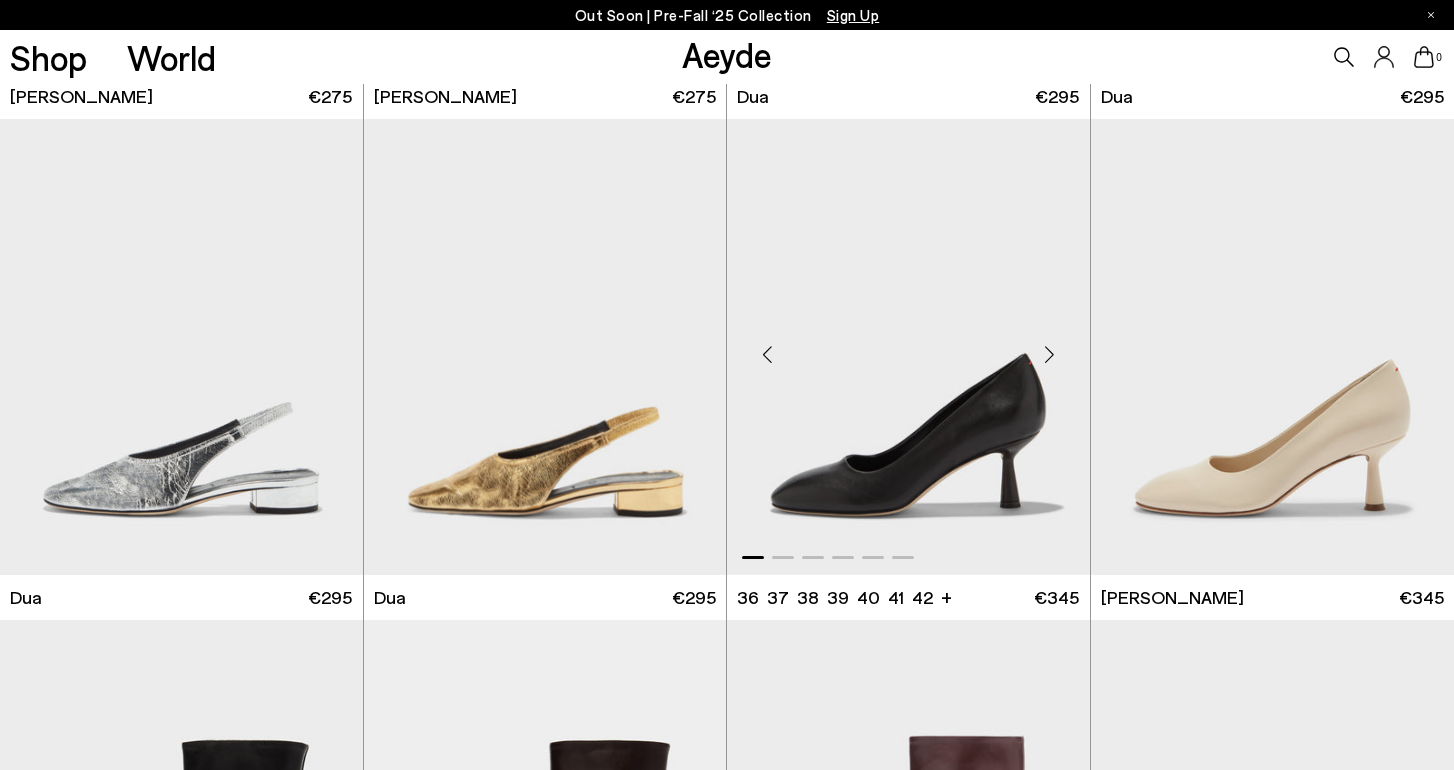 click at bounding box center [1050, 355] 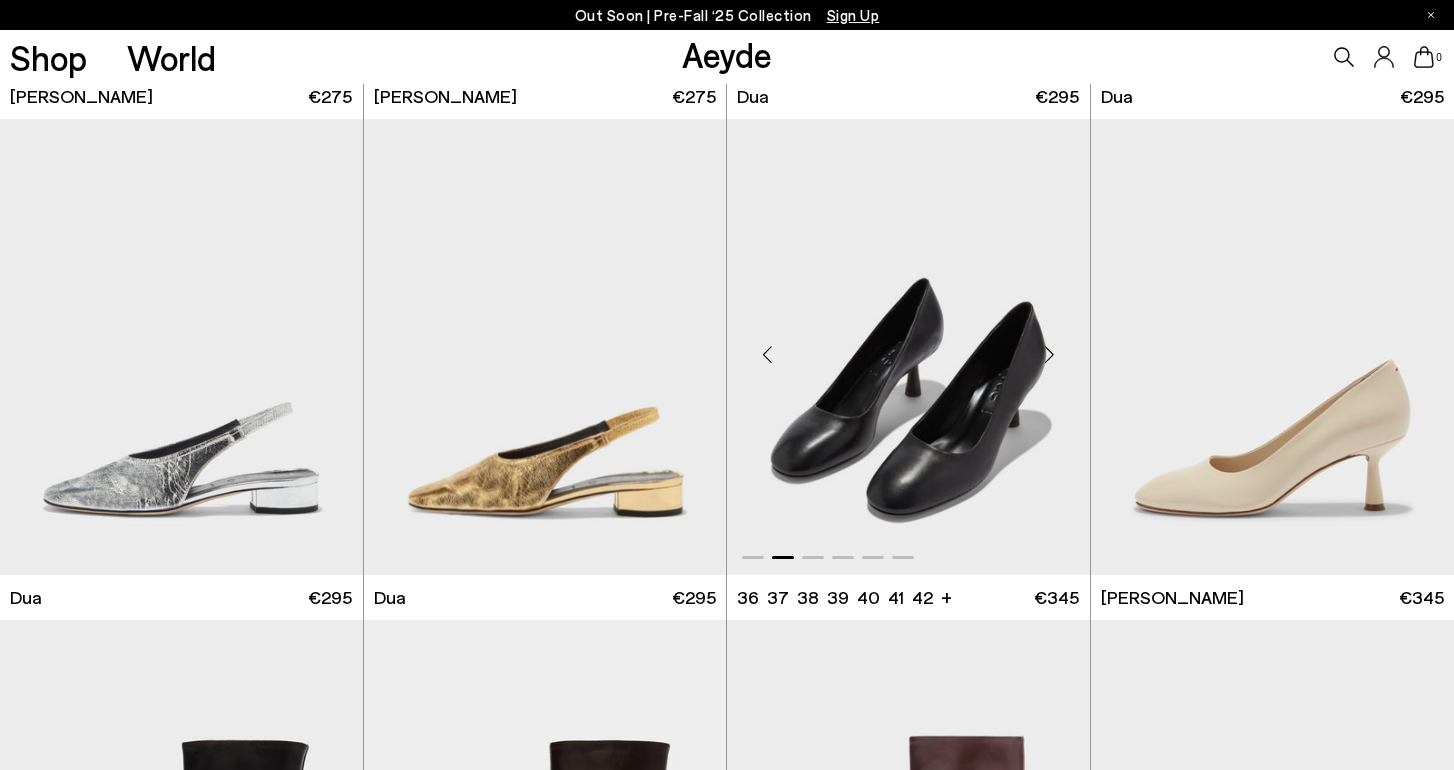 click at bounding box center [1050, 355] 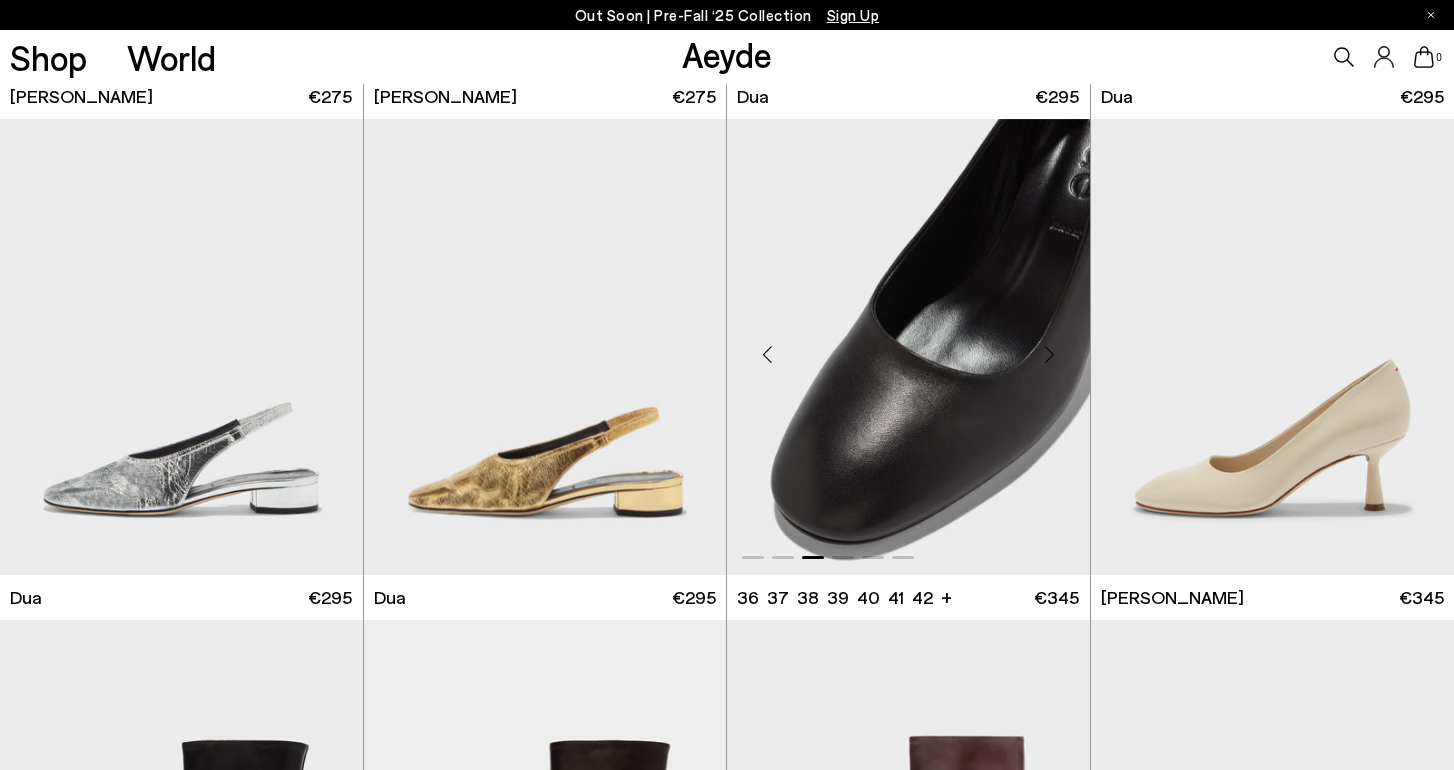 click at bounding box center [1050, 355] 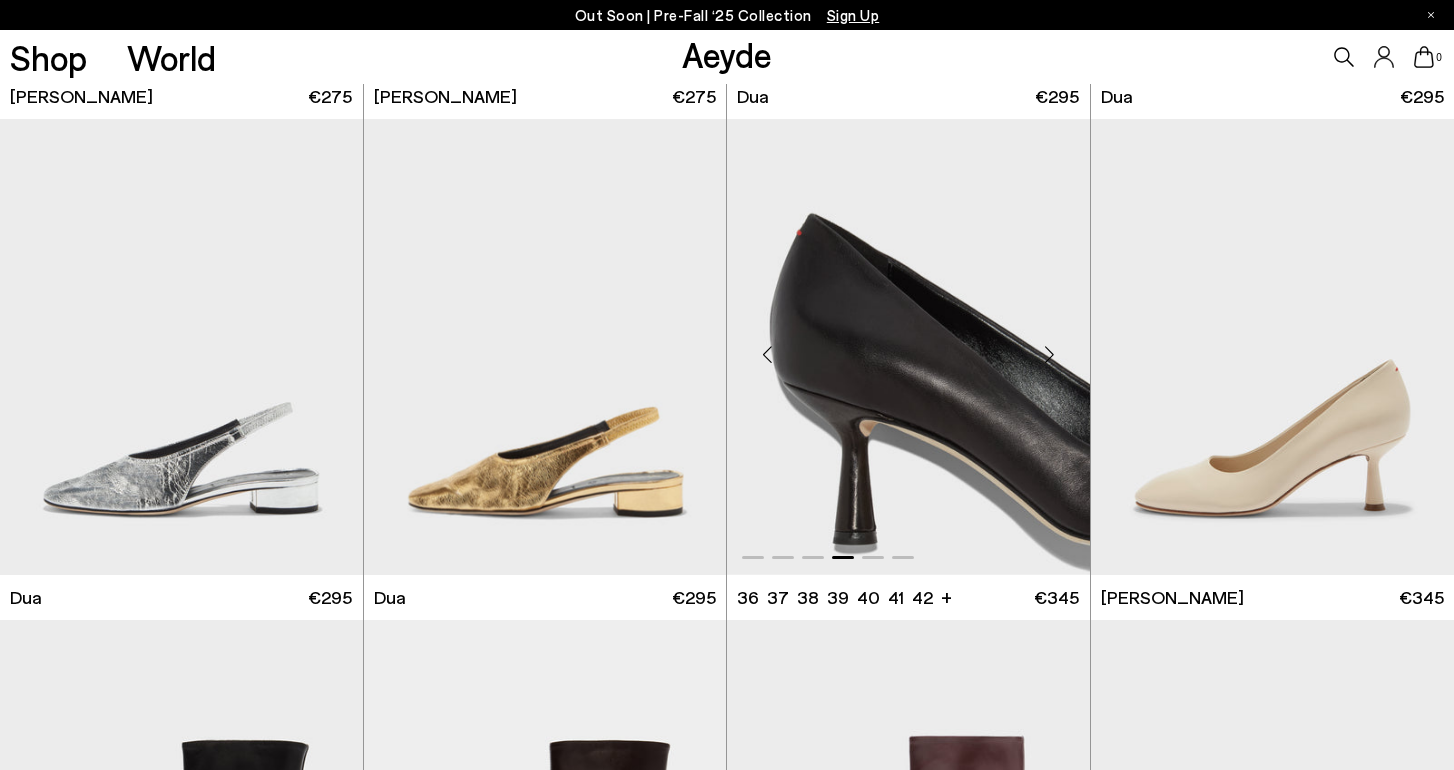 click at bounding box center (1050, 355) 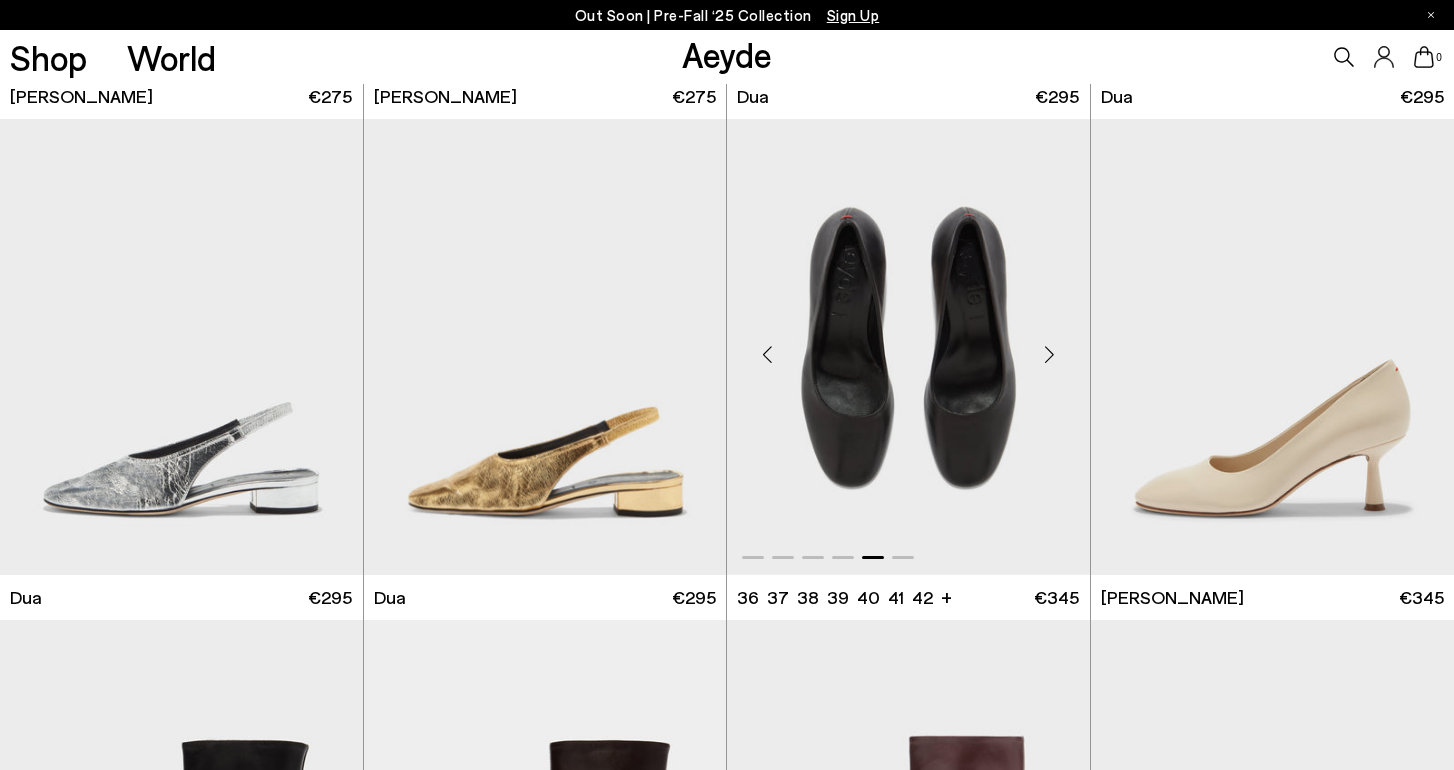 click at bounding box center (1050, 355) 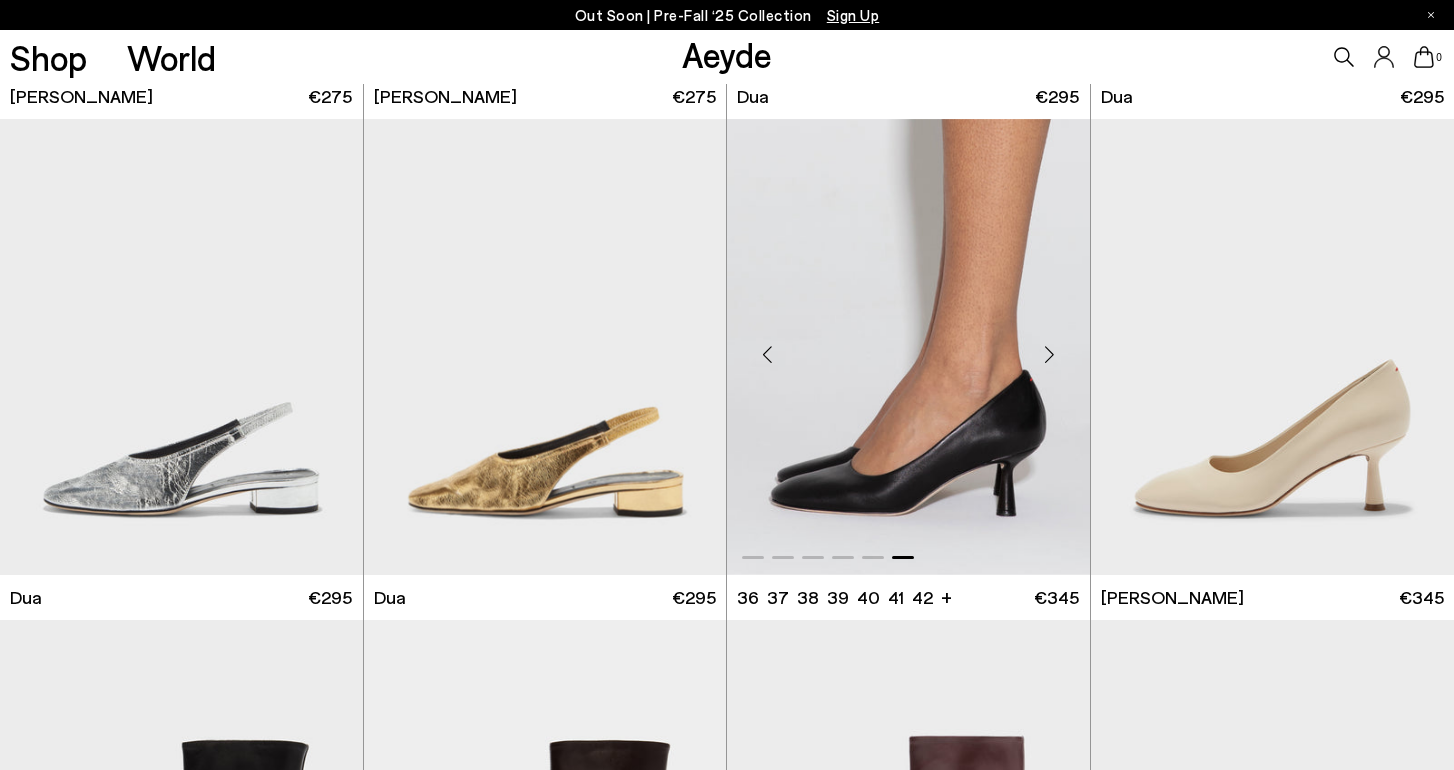 click at bounding box center [1050, 355] 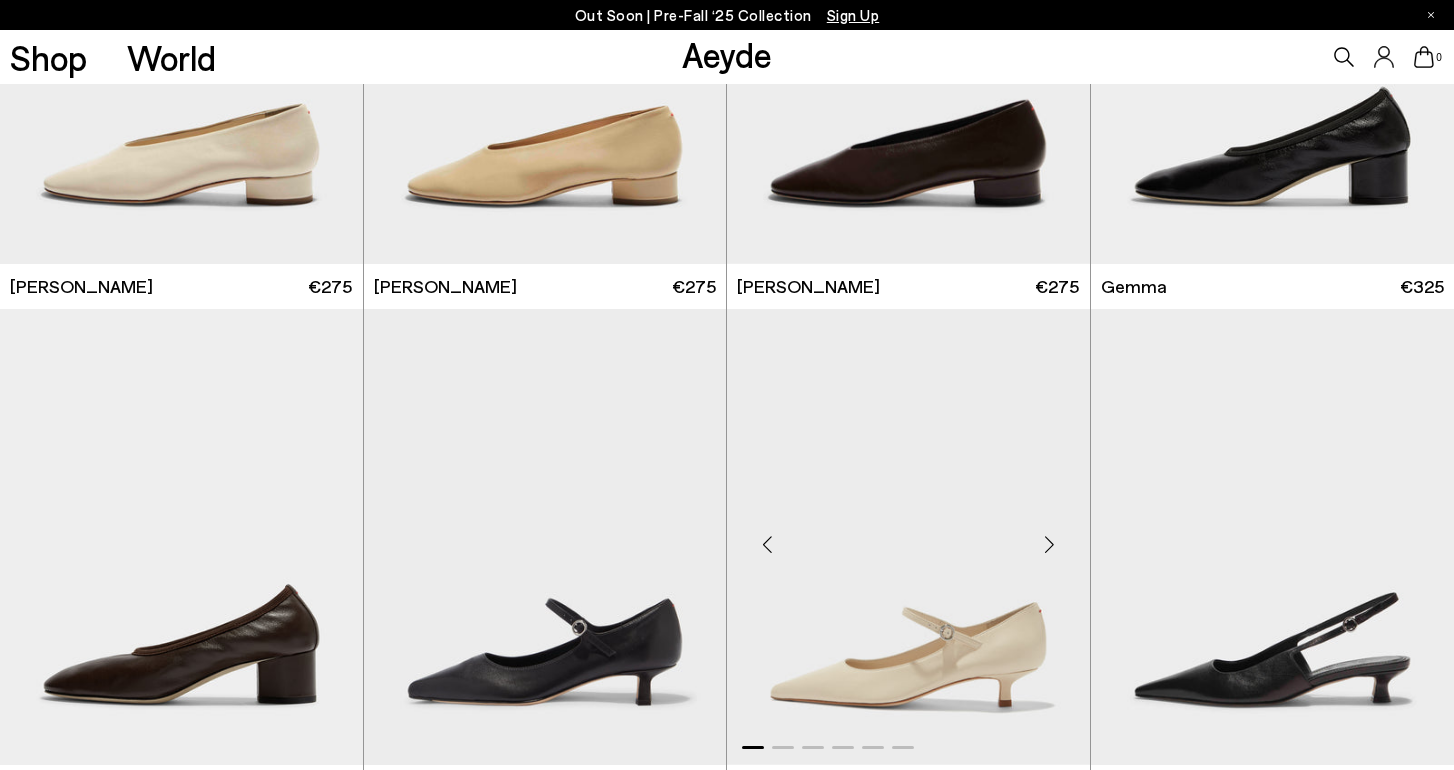 scroll, scrollTop: 18884, scrollLeft: 0, axis: vertical 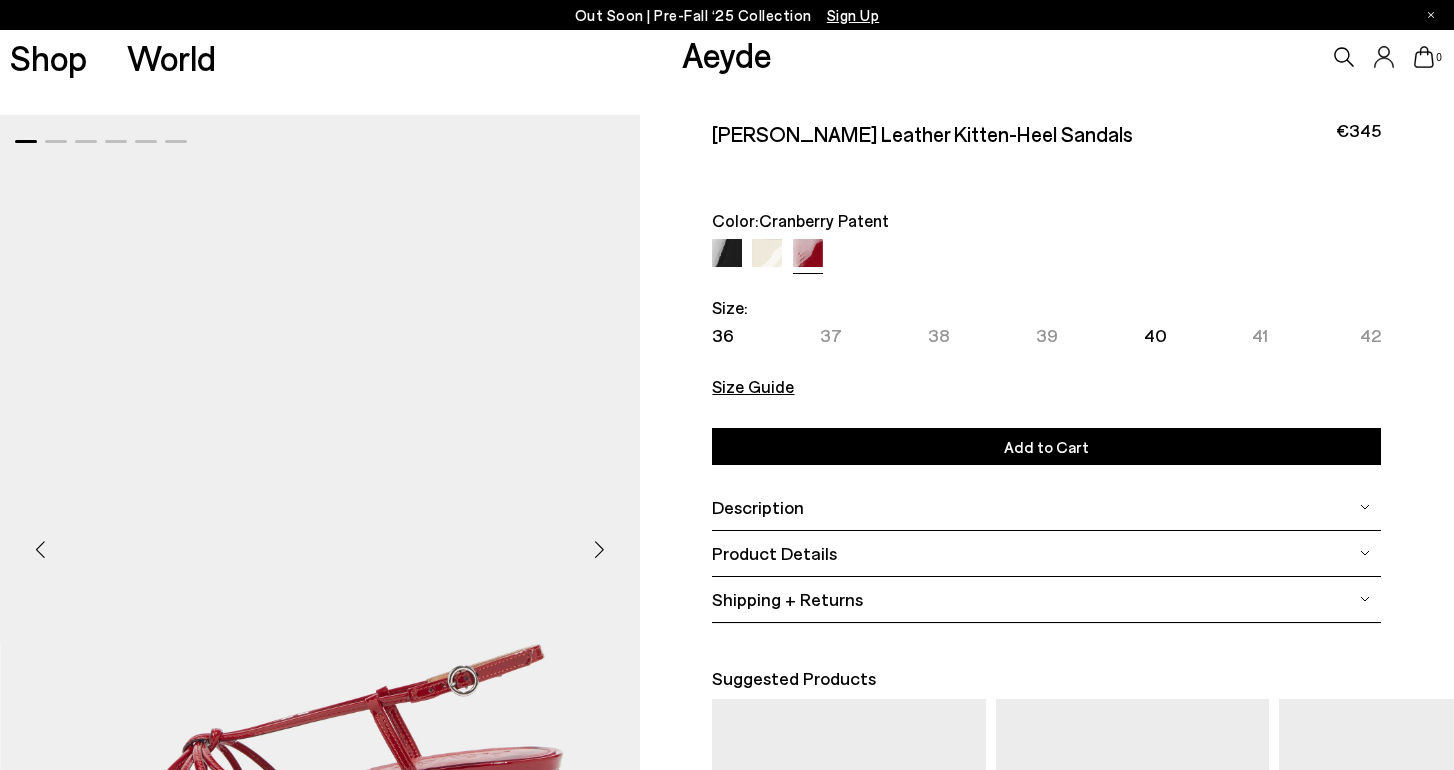 click at bounding box center [727, 254] 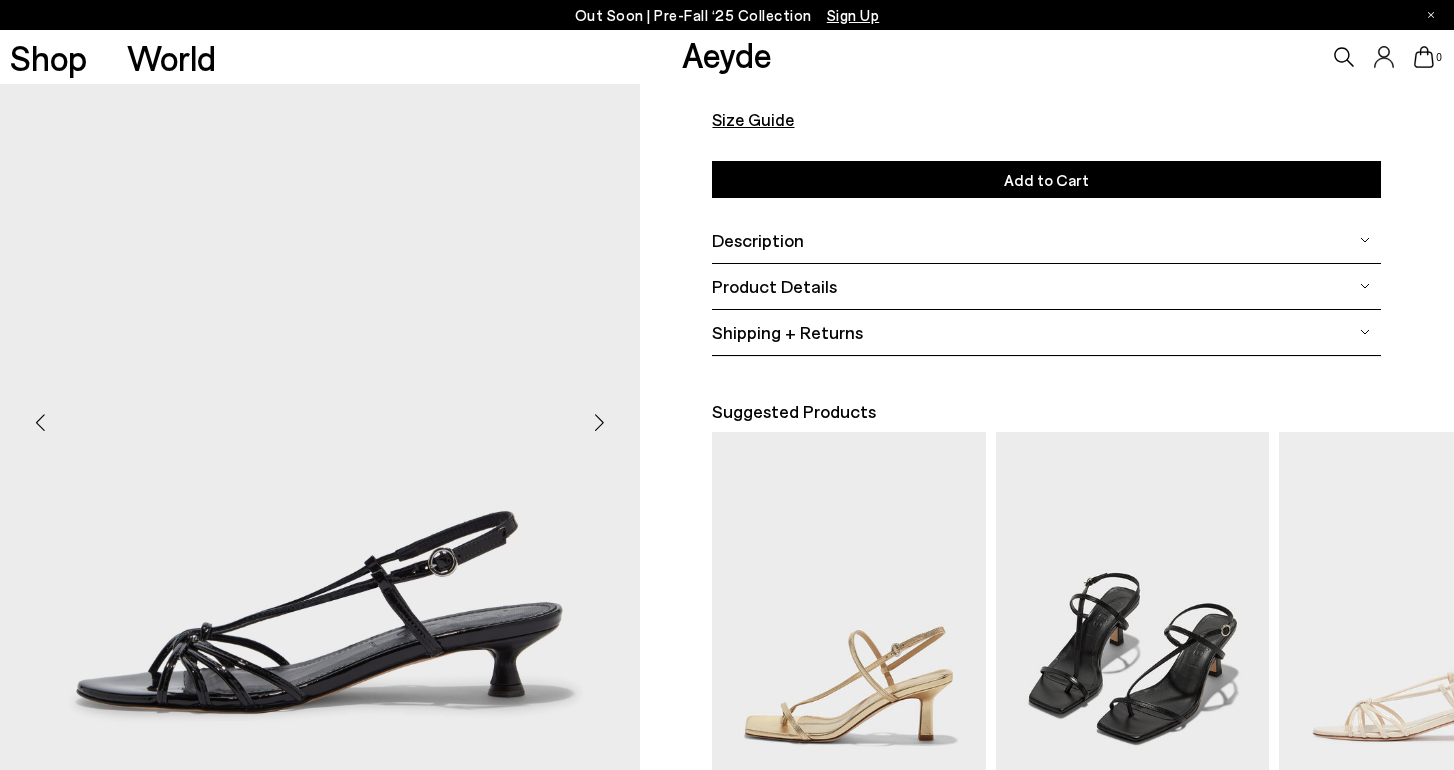 scroll, scrollTop: 265, scrollLeft: 0, axis: vertical 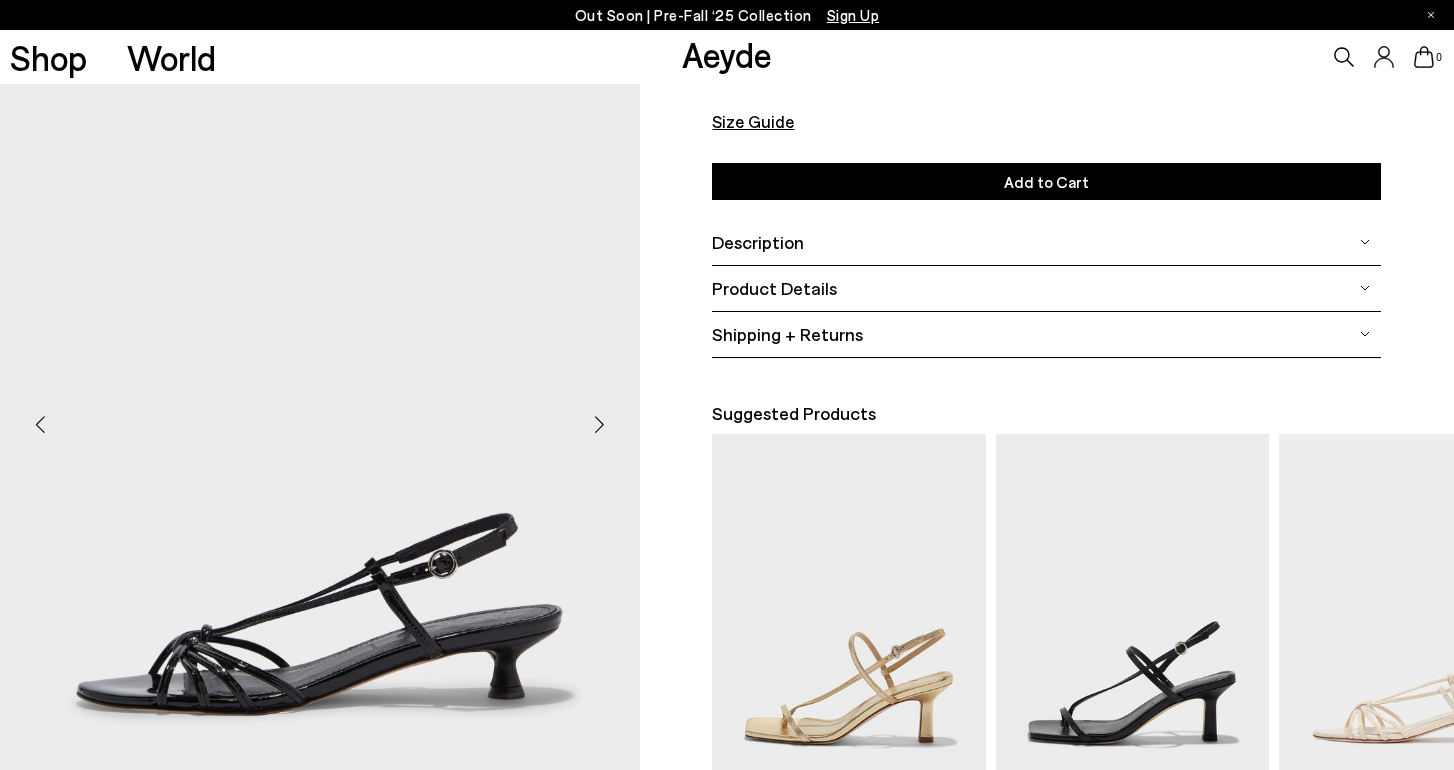 click on "Description" at bounding box center (1046, 242) 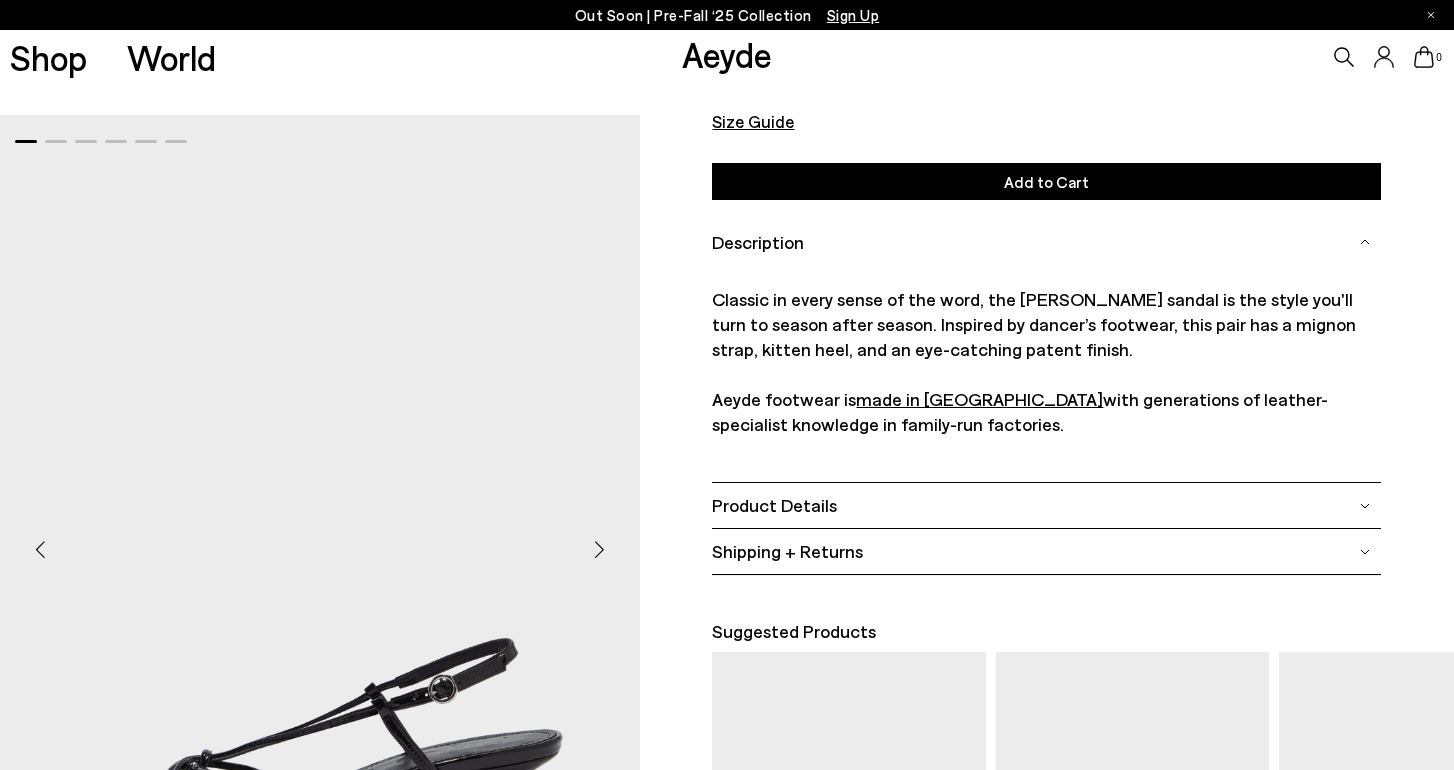 click on "Size Guide" at bounding box center (753, 121) 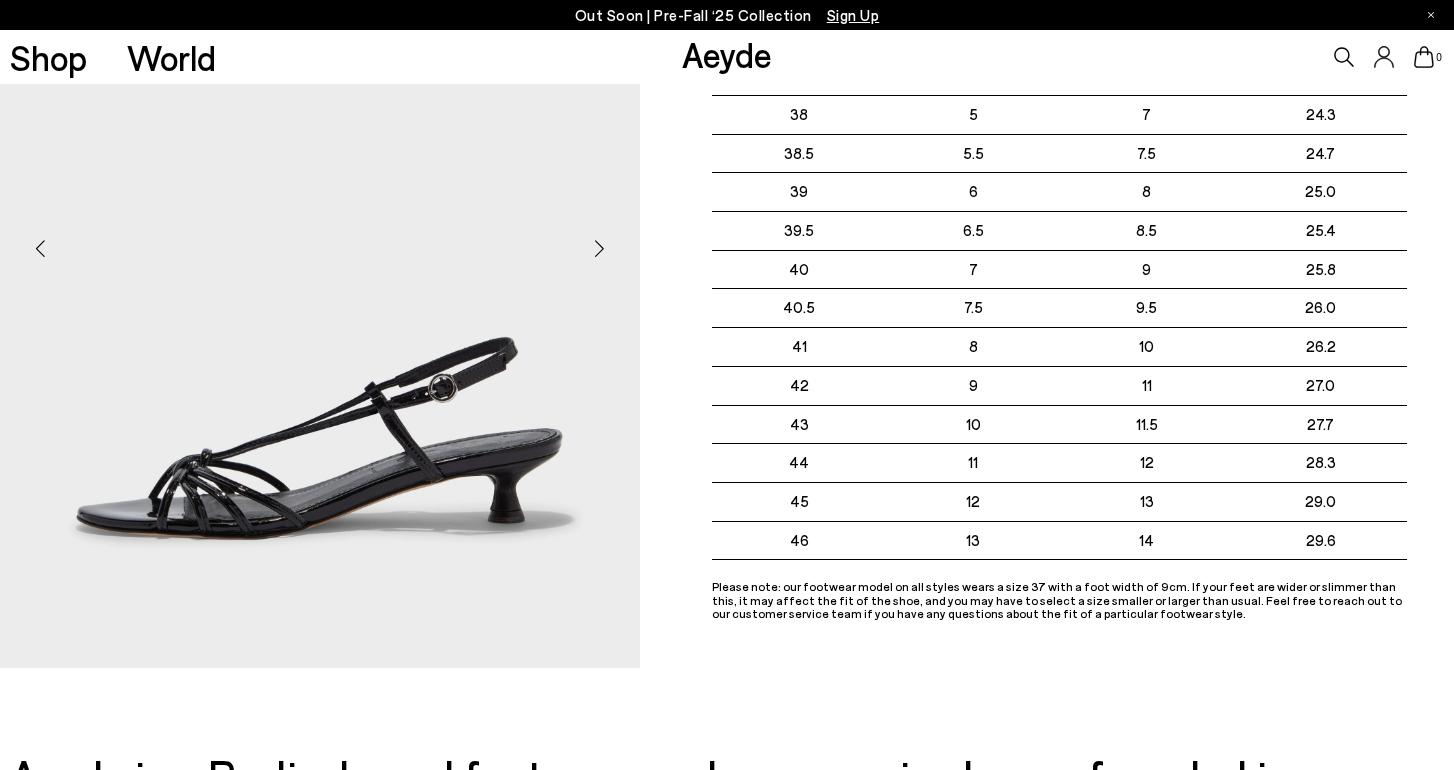scroll, scrollTop: 269, scrollLeft: 0, axis: vertical 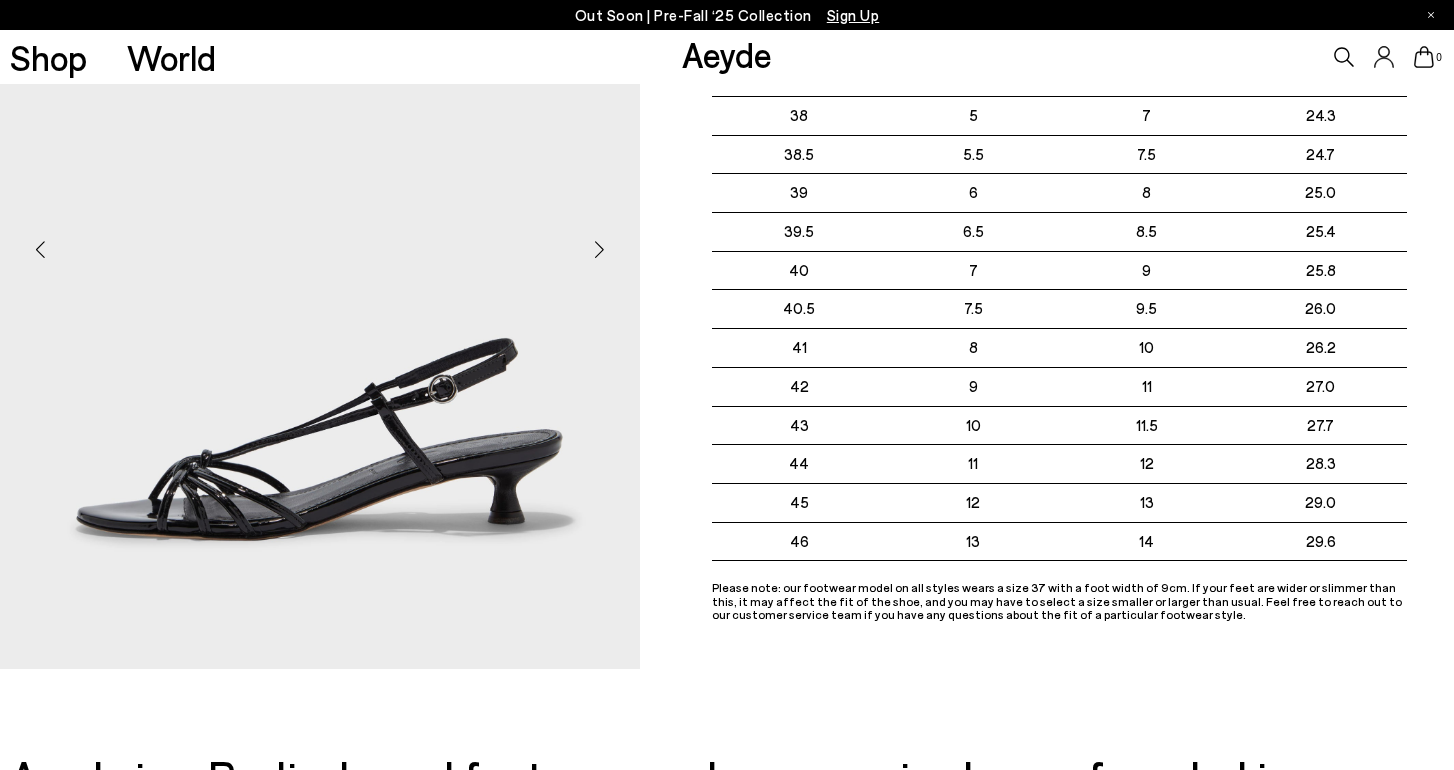click at bounding box center [600, 250] 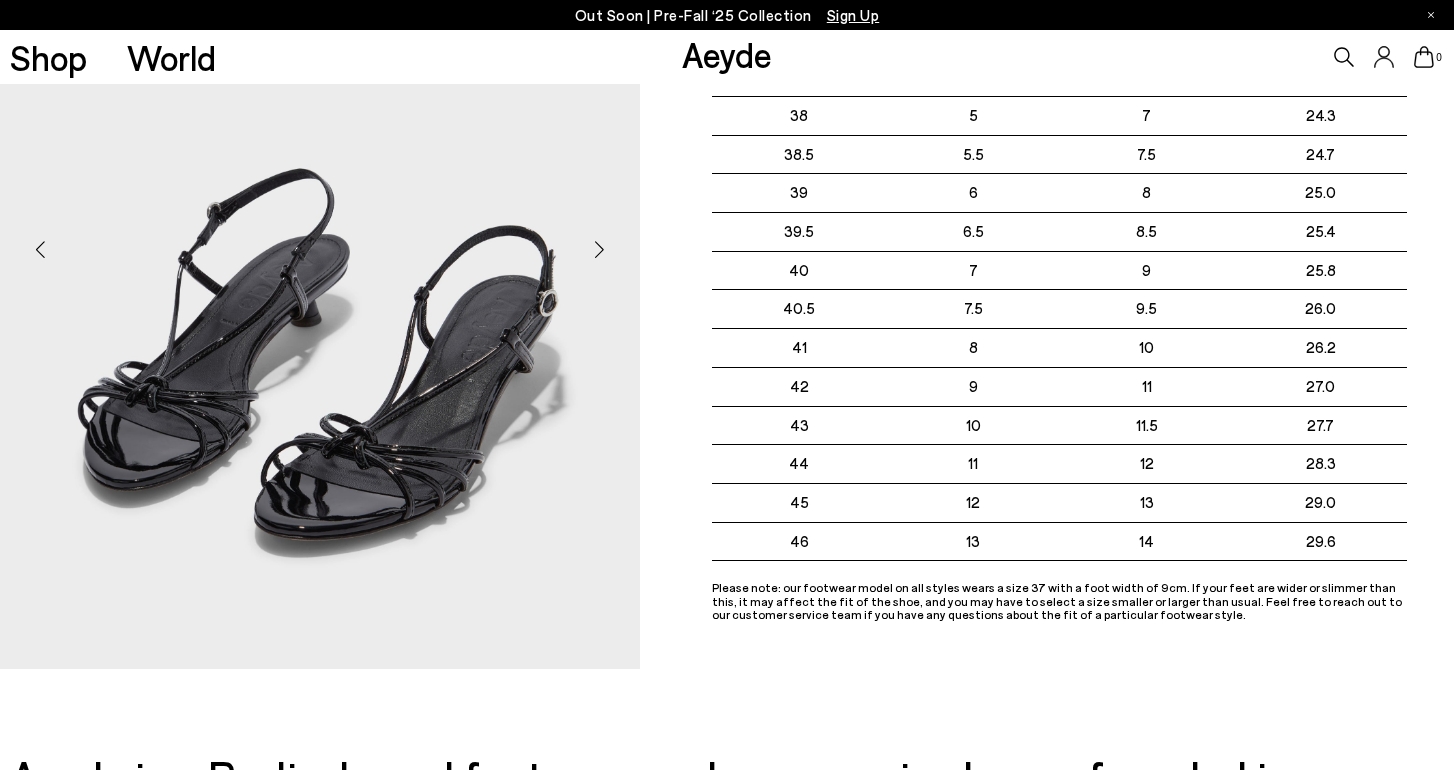 click at bounding box center [600, 250] 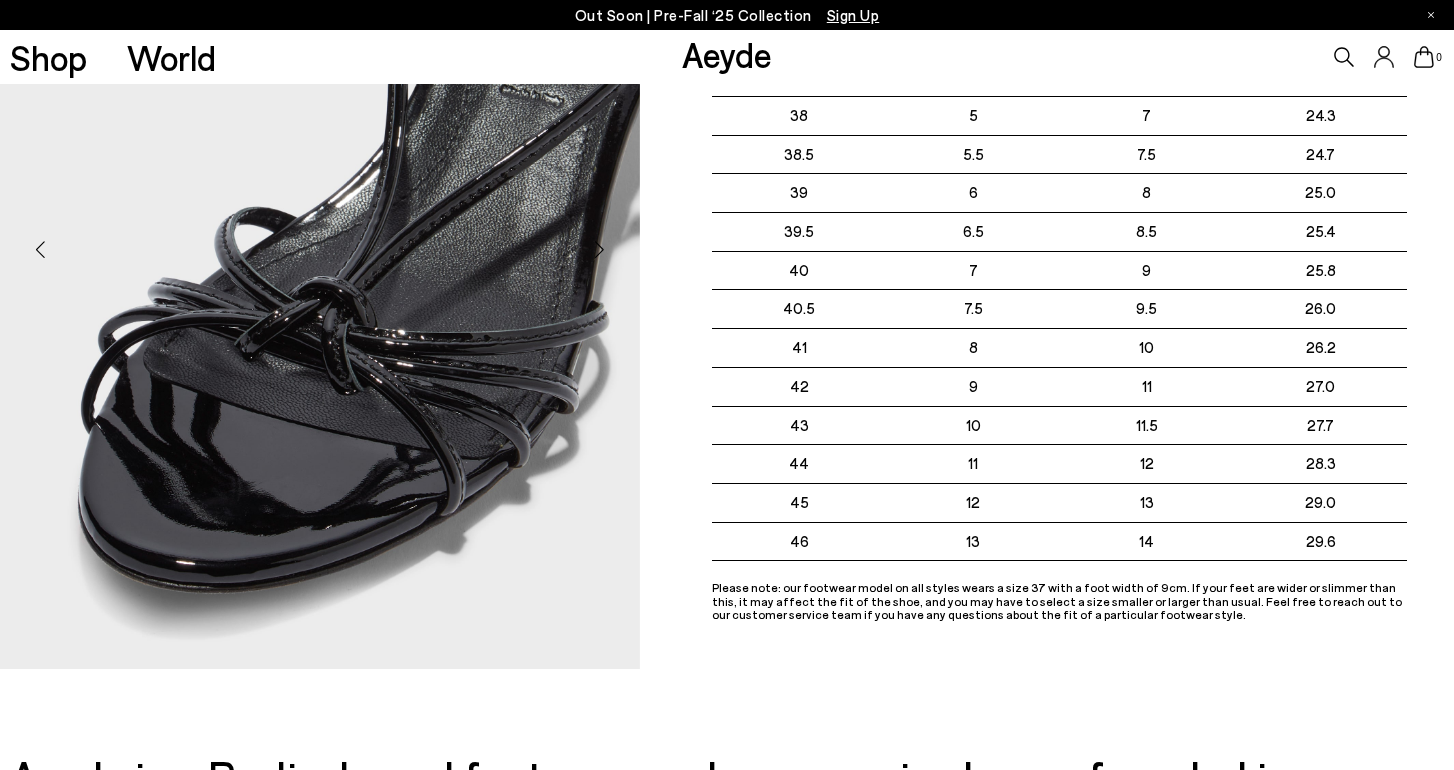 click at bounding box center (600, 250) 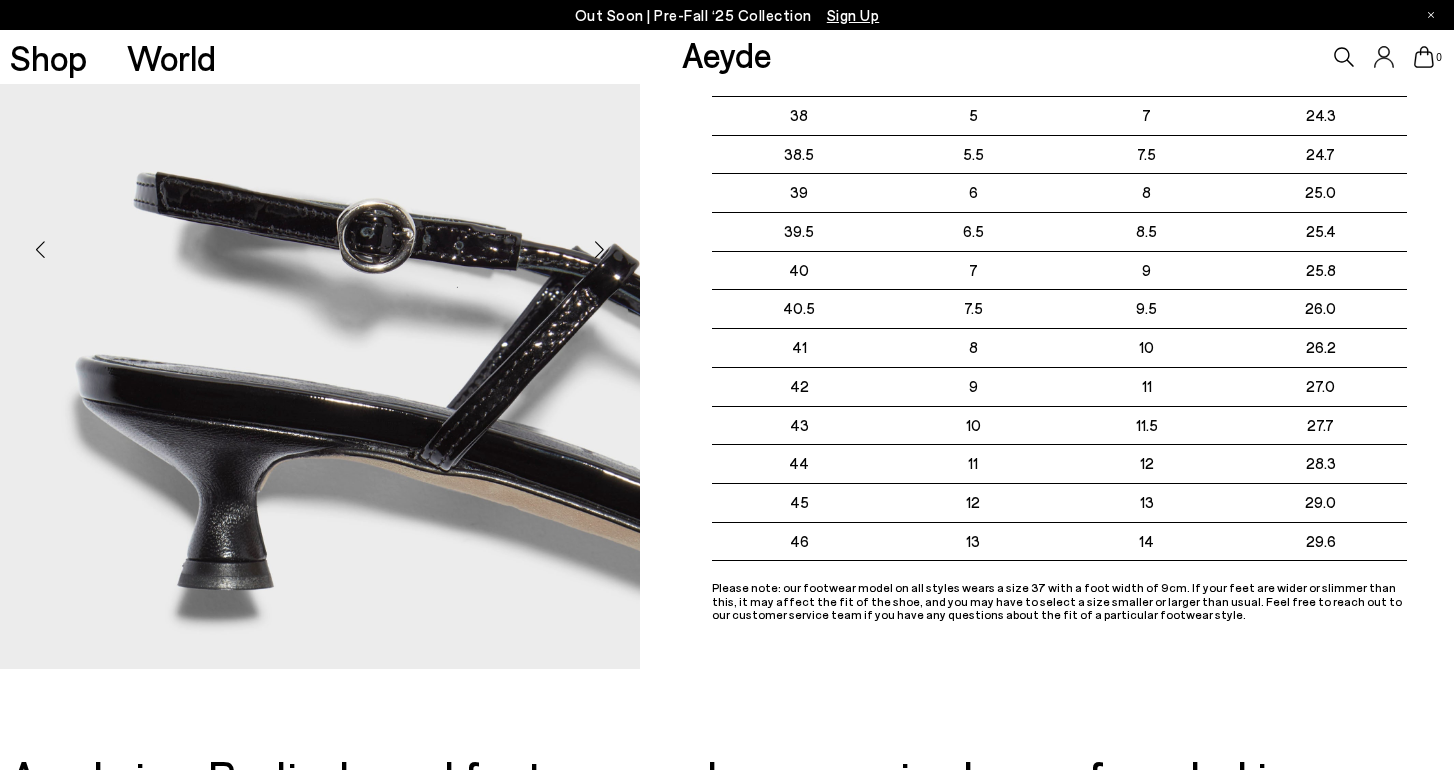 click at bounding box center (600, 250) 